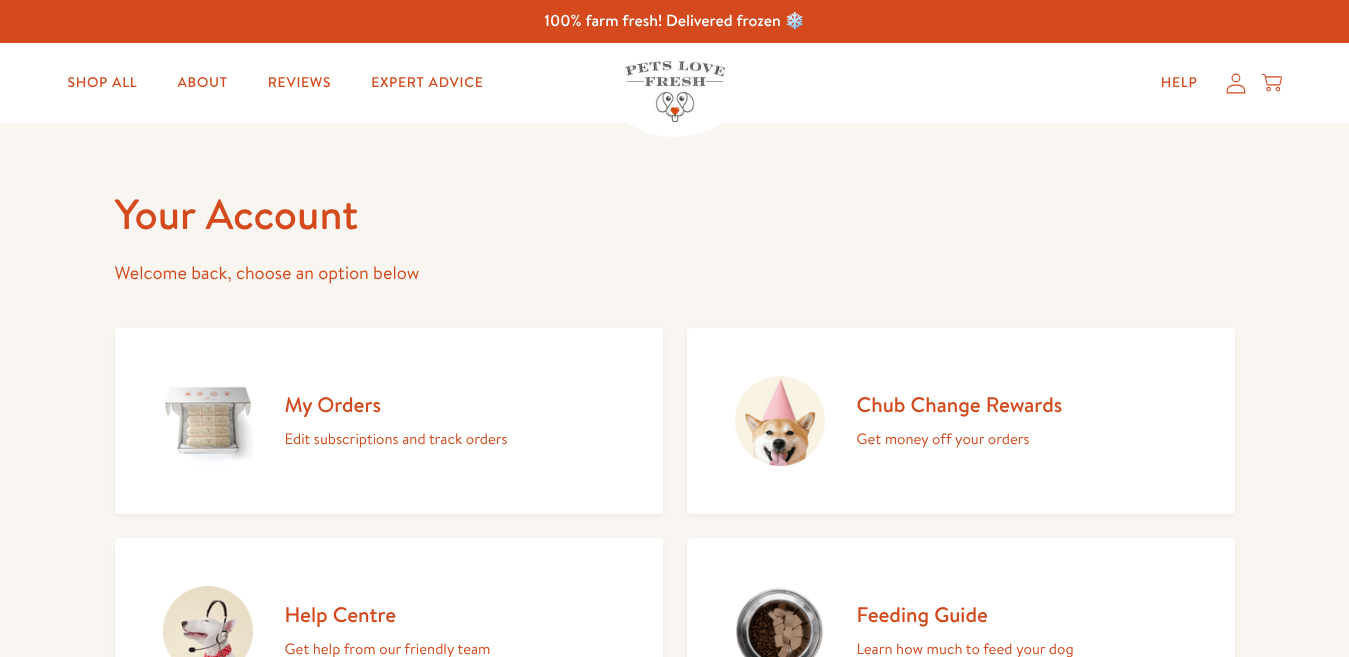 scroll, scrollTop: 0, scrollLeft: 0, axis: both 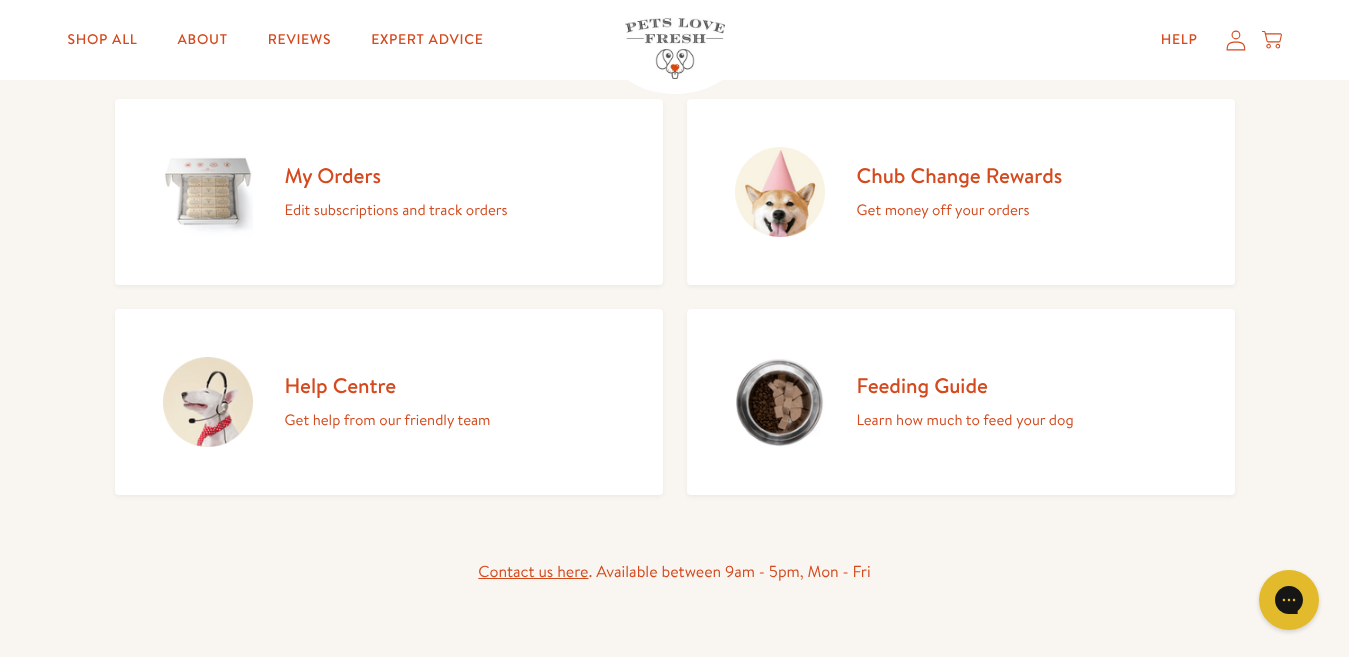 click 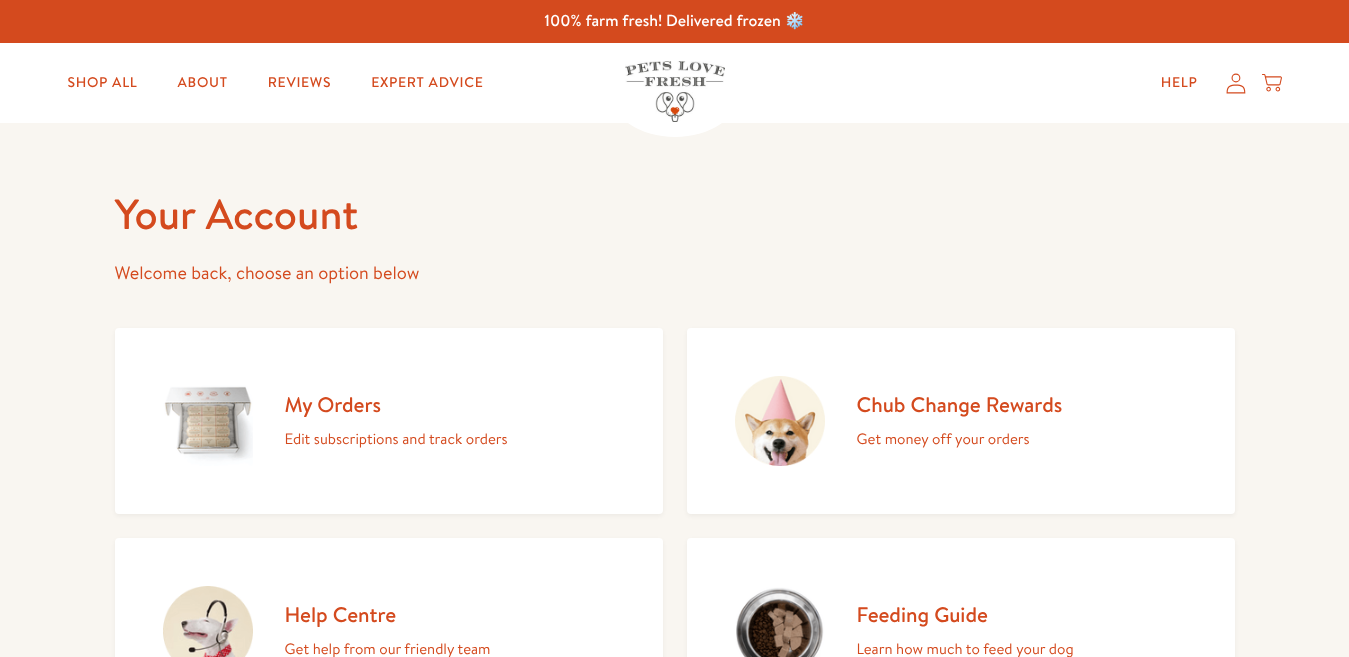 scroll, scrollTop: 0, scrollLeft: 0, axis: both 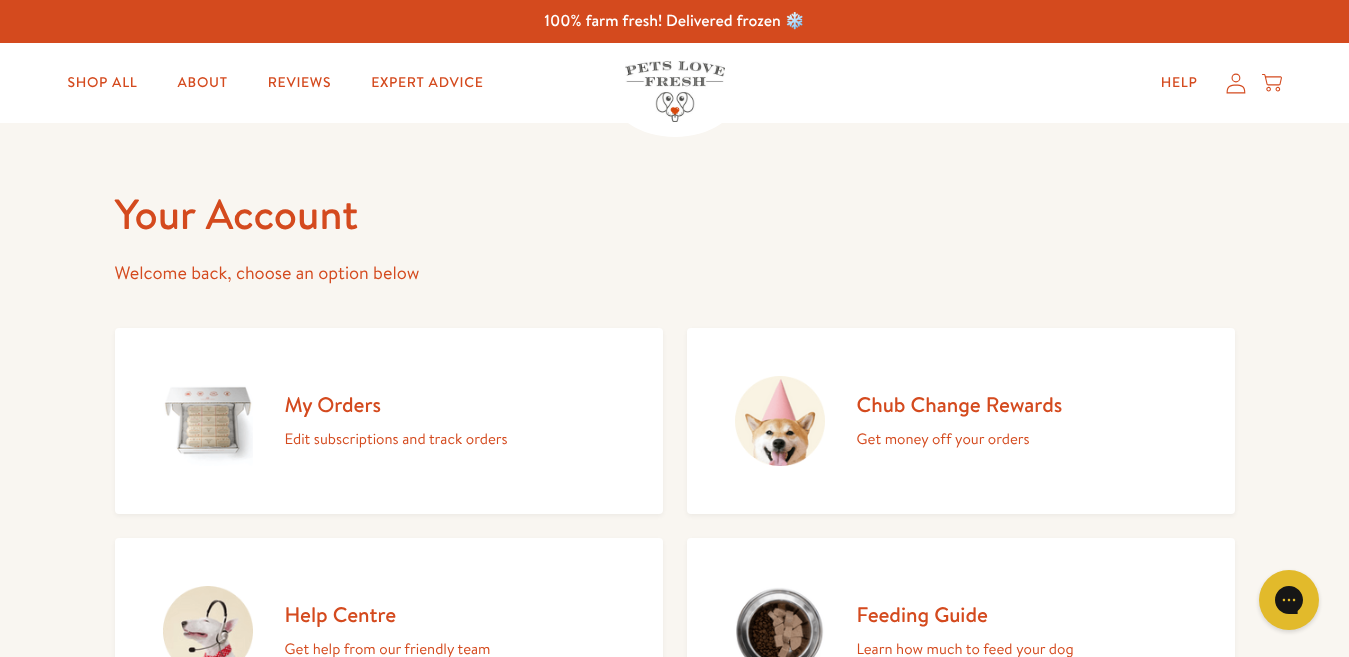 click on "Edit subscriptions and track orders" at bounding box center (396, 439) 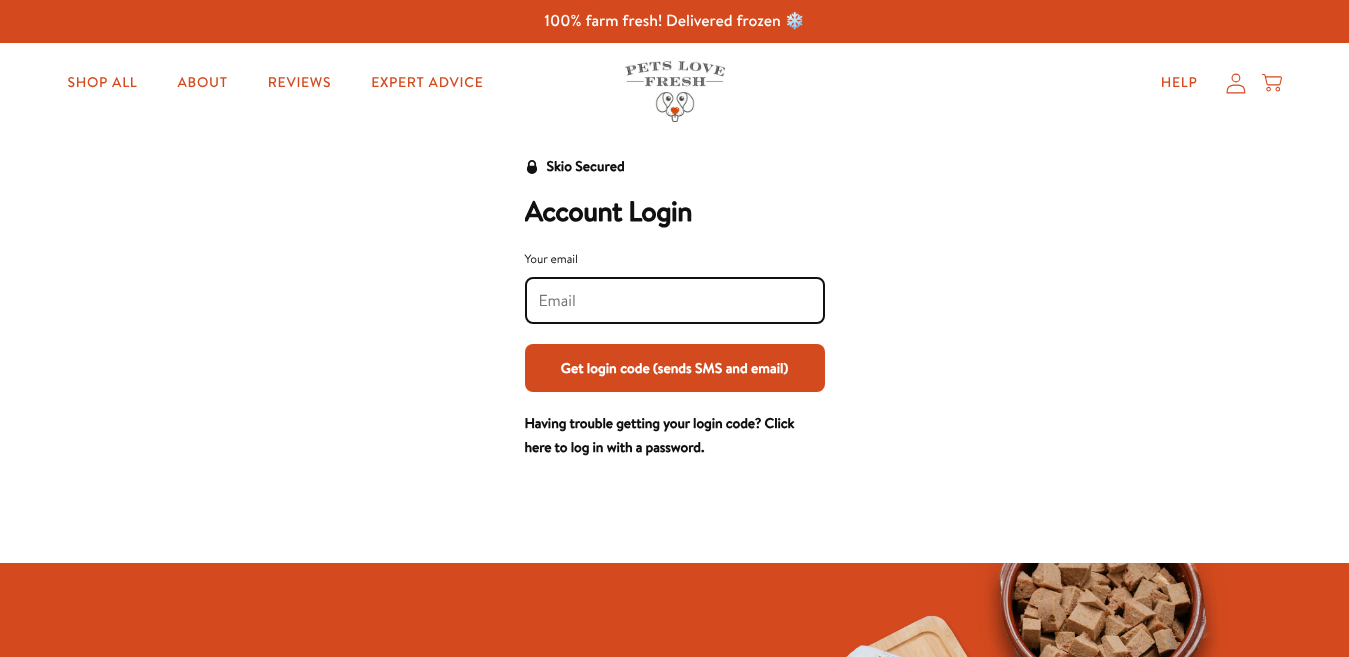 scroll, scrollTop: 202, scrollLeft: 0, axis: vertical 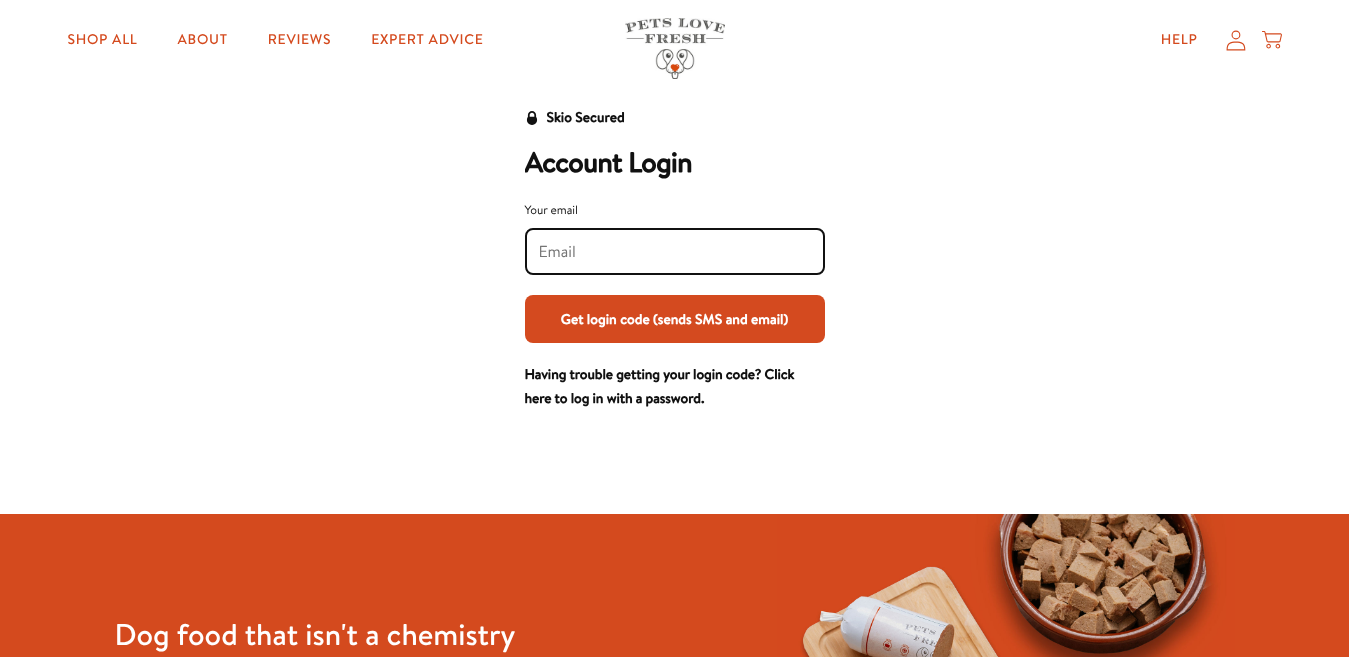 click on "Your email" at bounding box center [675, 252] 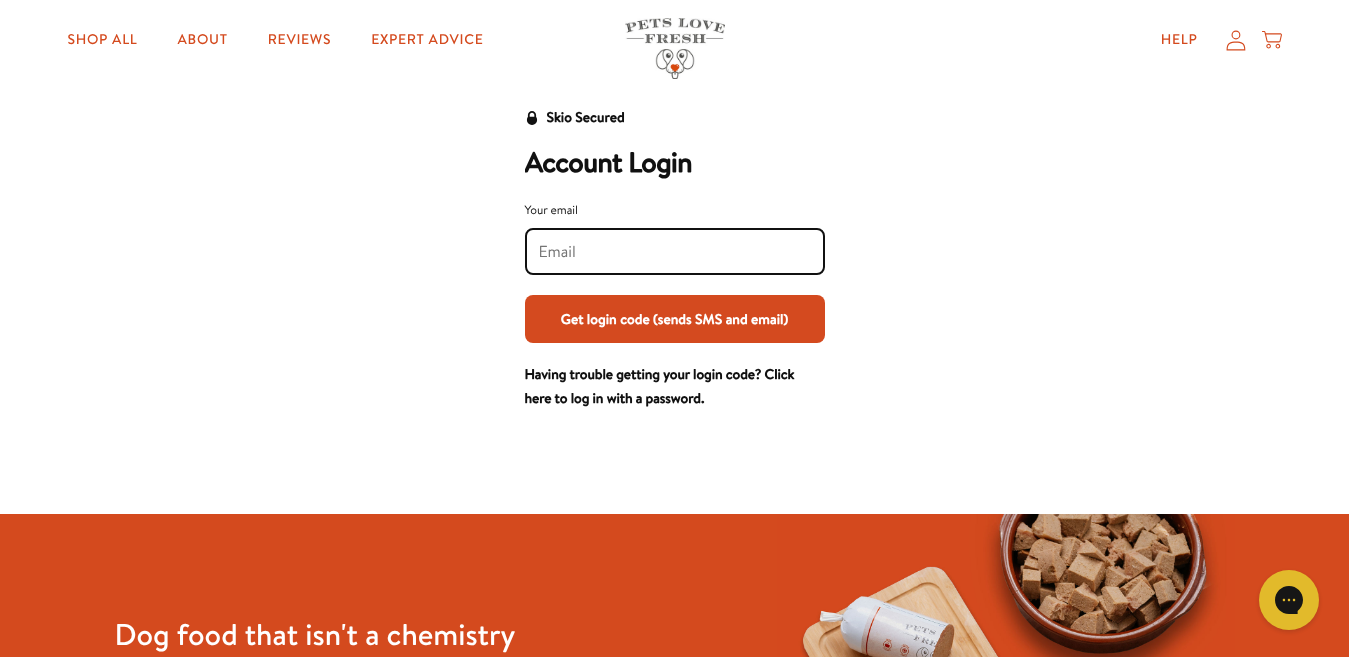 scroll, scrollTop: 0, scrollLeft: 0, axis: both 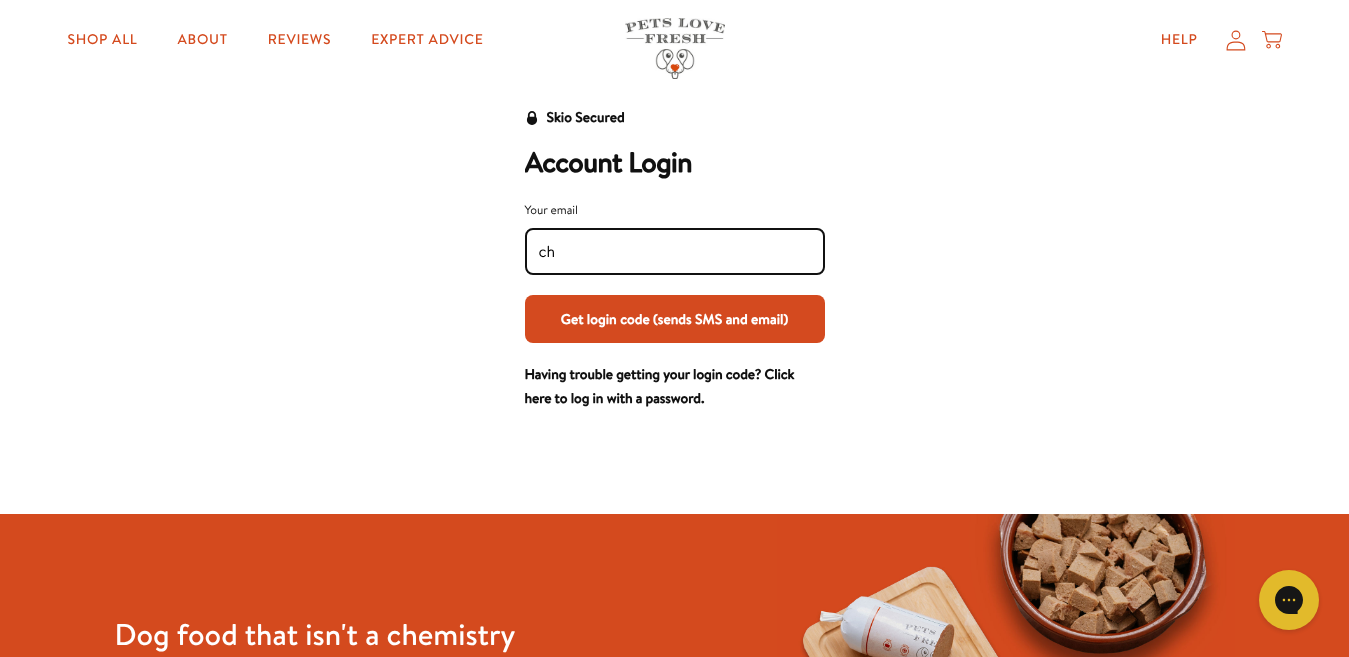 type on "christine.milsted@gmail.com" 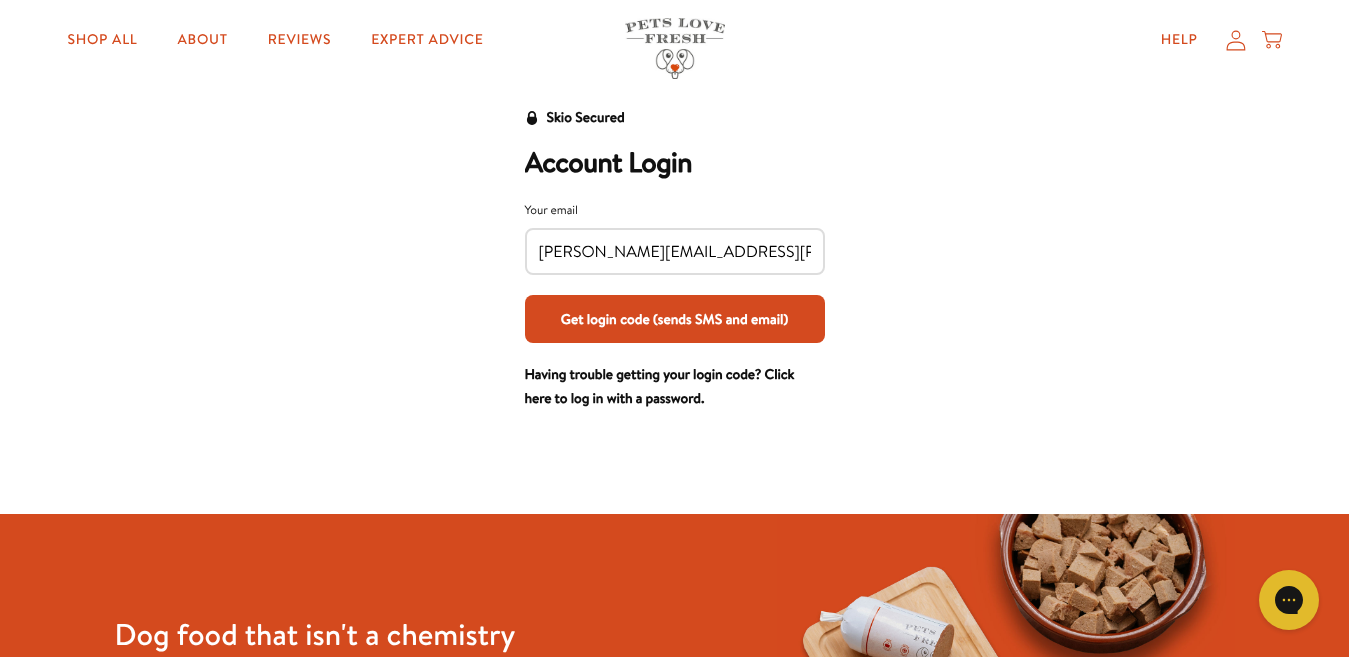 click on "Get login code (sends SMS and email)" at bounding box center (675, 319) 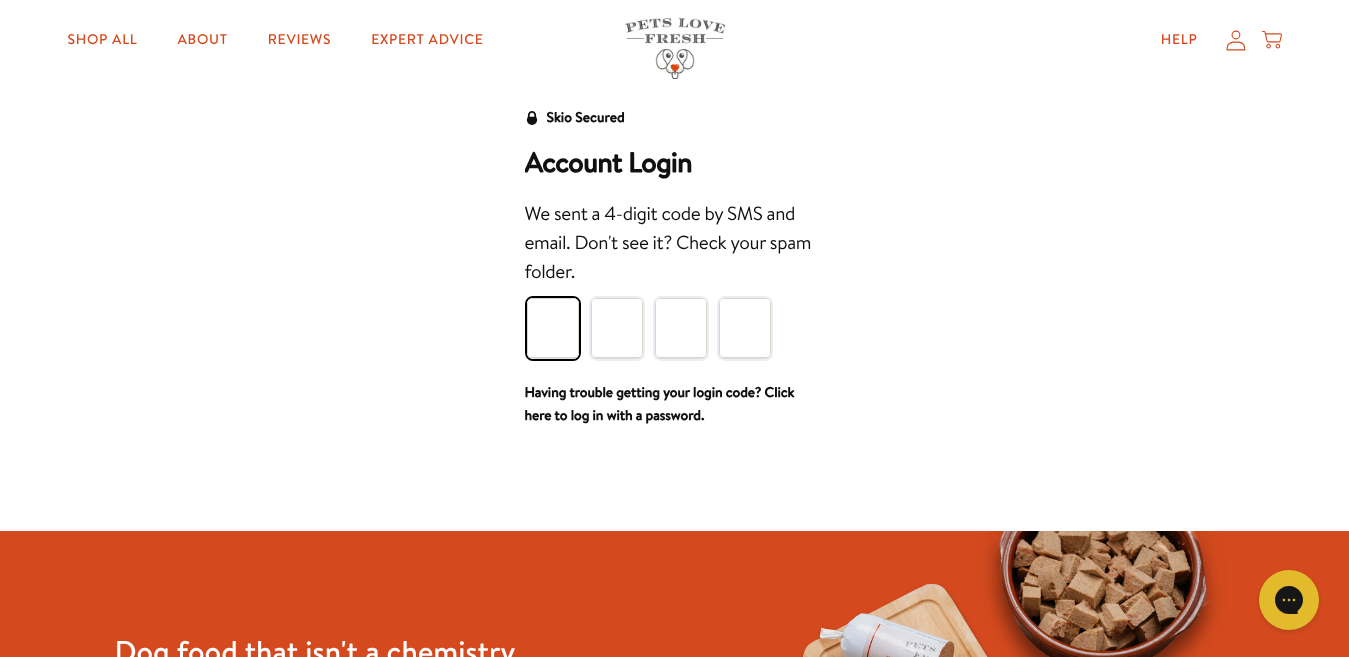 type on "3" 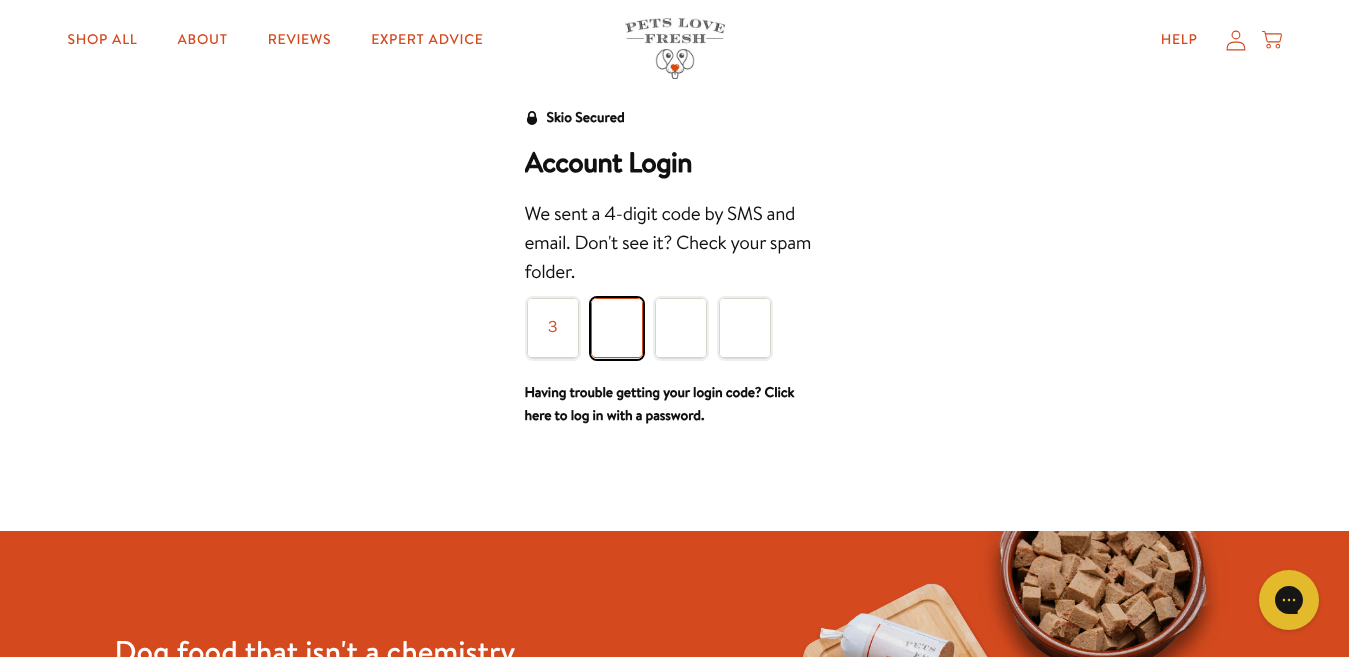 type on "9" 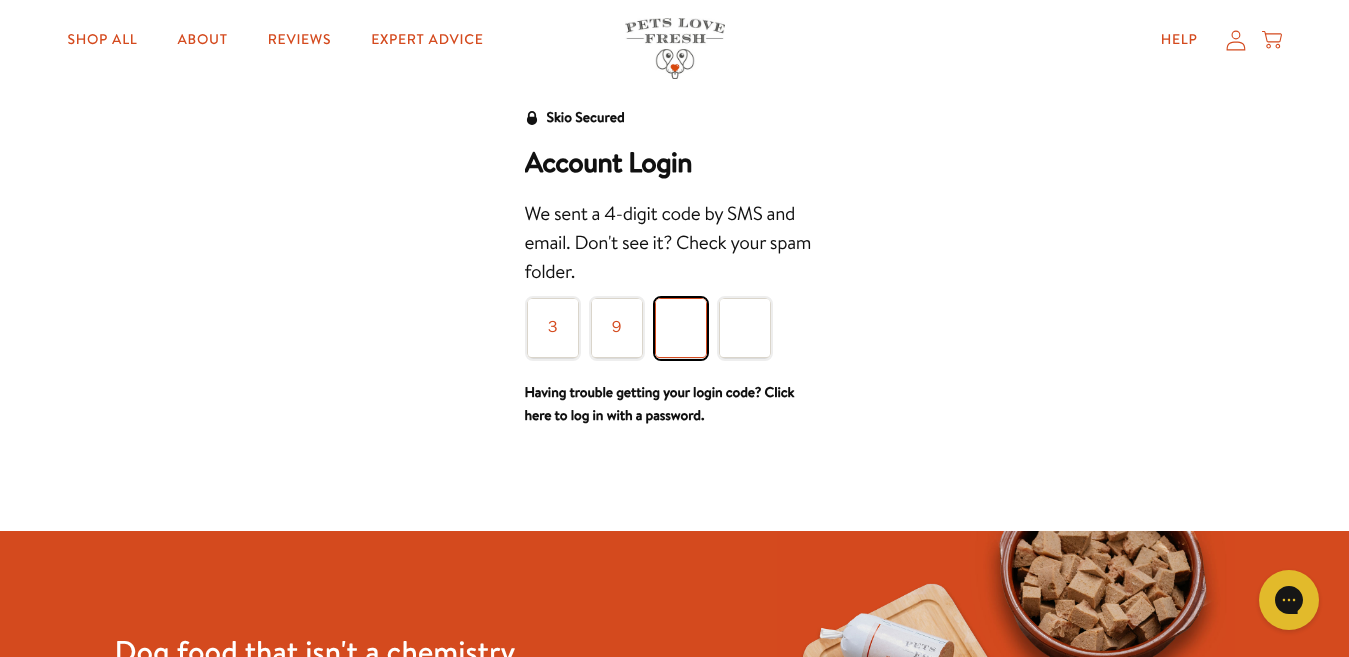 type on "5" 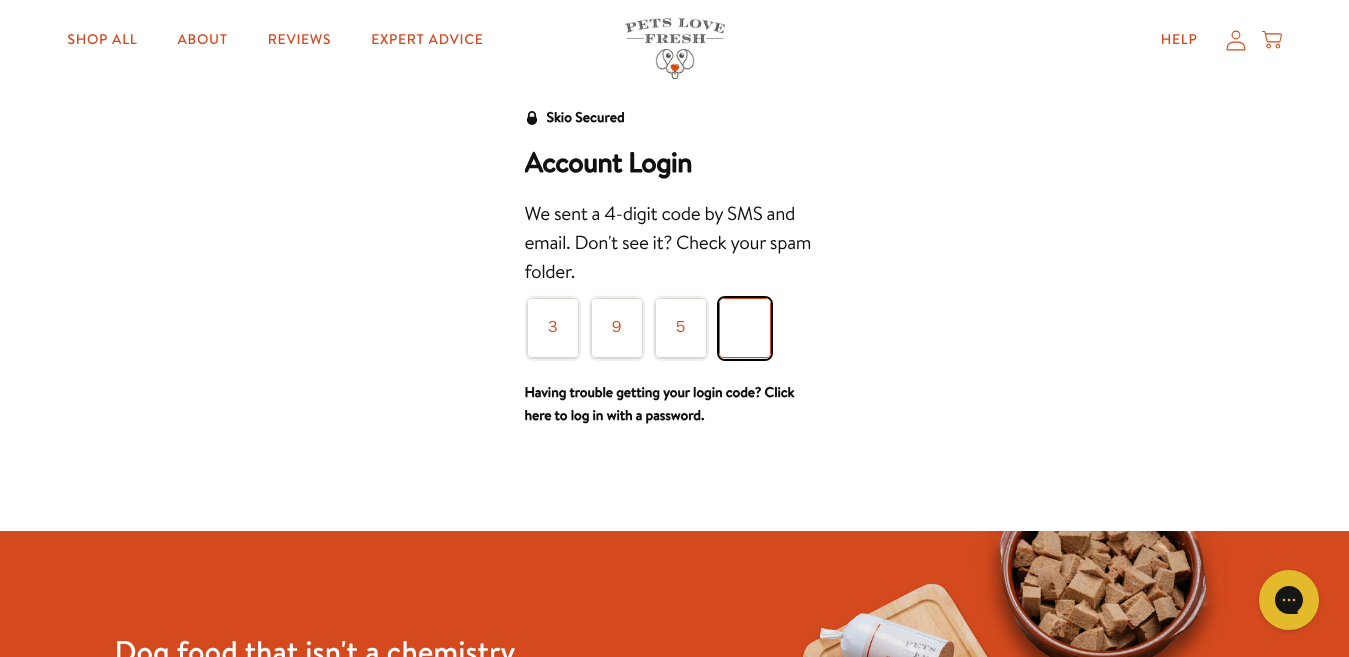 type on "4" 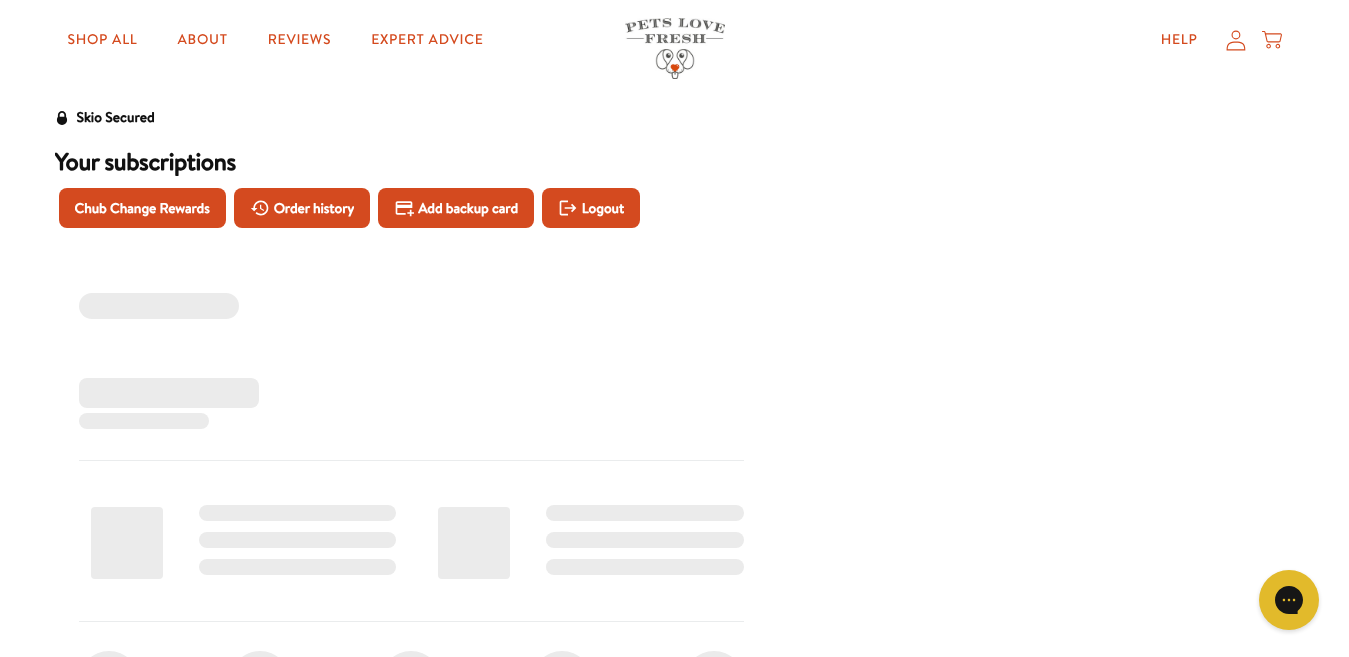scroll, scrollTop: 0, scrollLeft: 0, axis: both 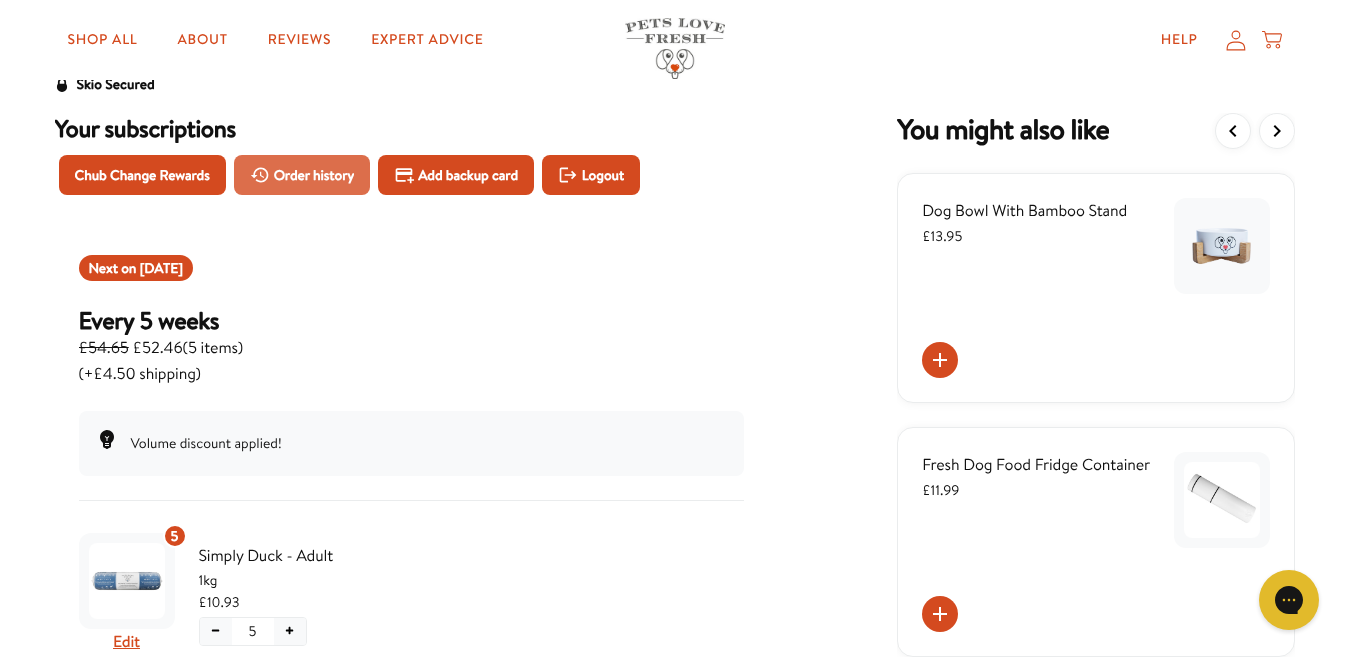 click on "Order history" at bounding box center (314, 175) 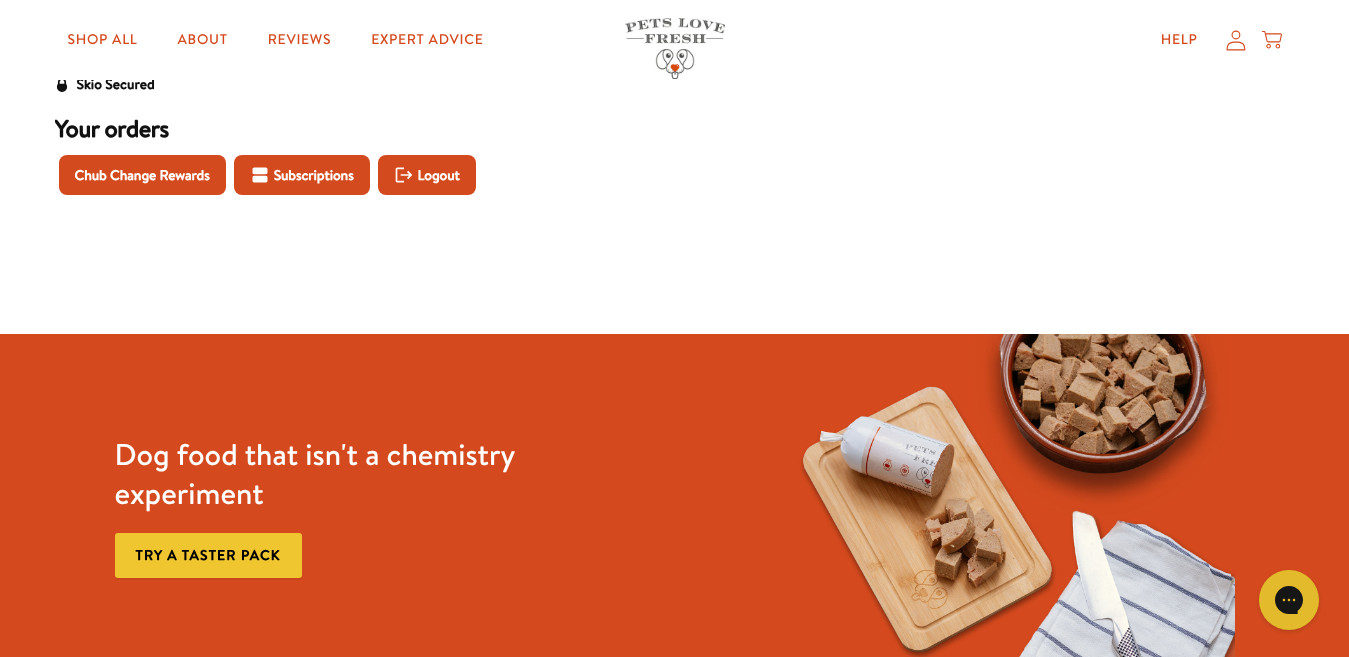 scroll, scrollTop: 0, scrollLeft: 0, axis: both 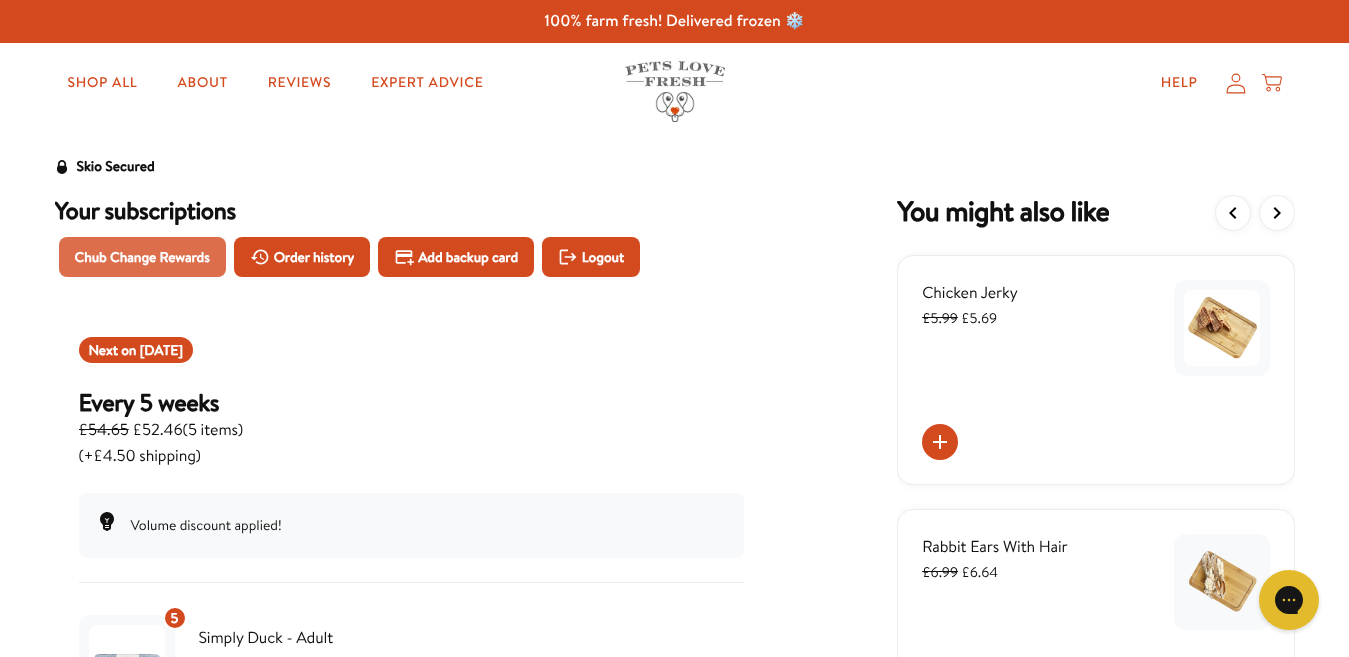 click on "Chub Change Rewards" at bounding box center [142, 257] 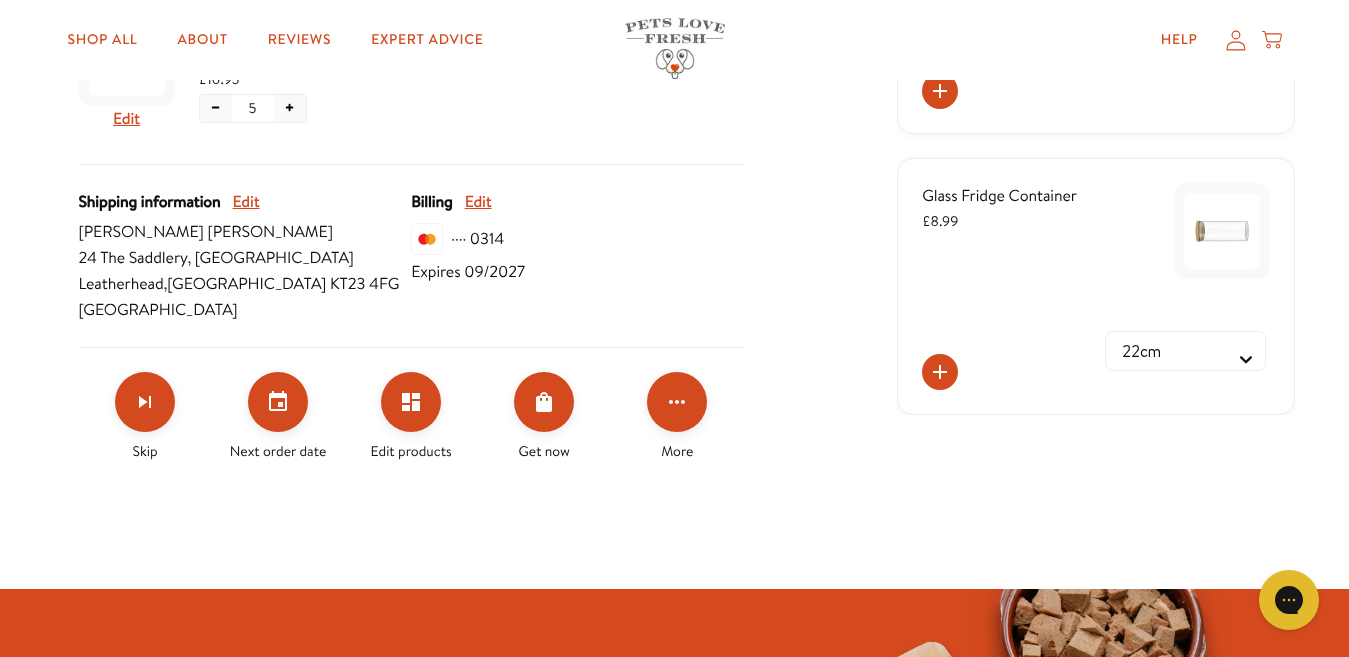 scroll, scrollTop: 612, scrollLeft: 0, axis: vertical 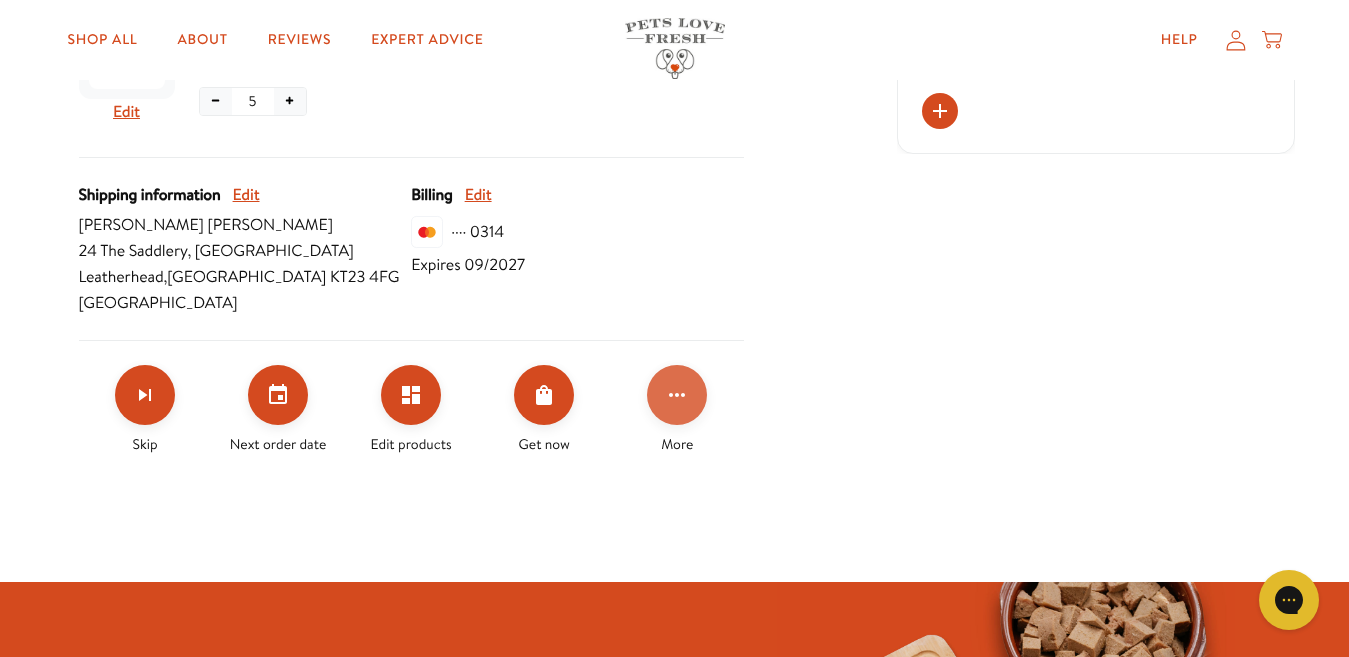 click 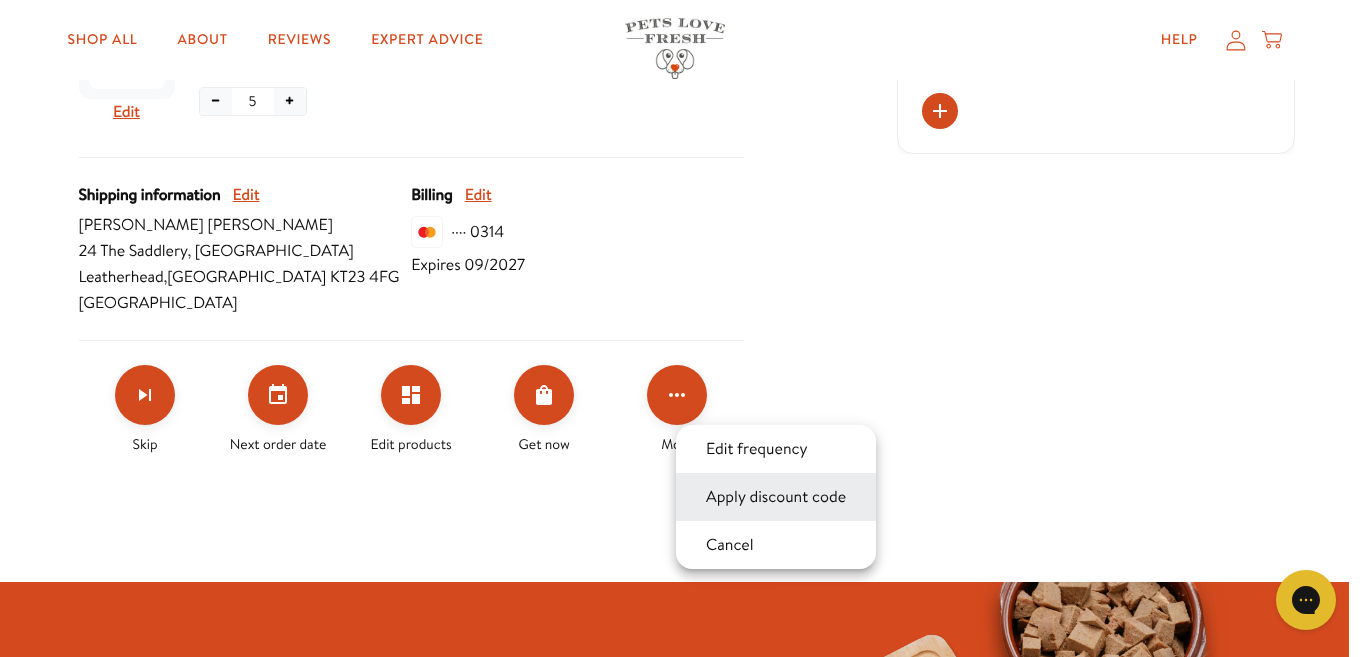 click on "Apply discount code" at bounding box center (776, 497) 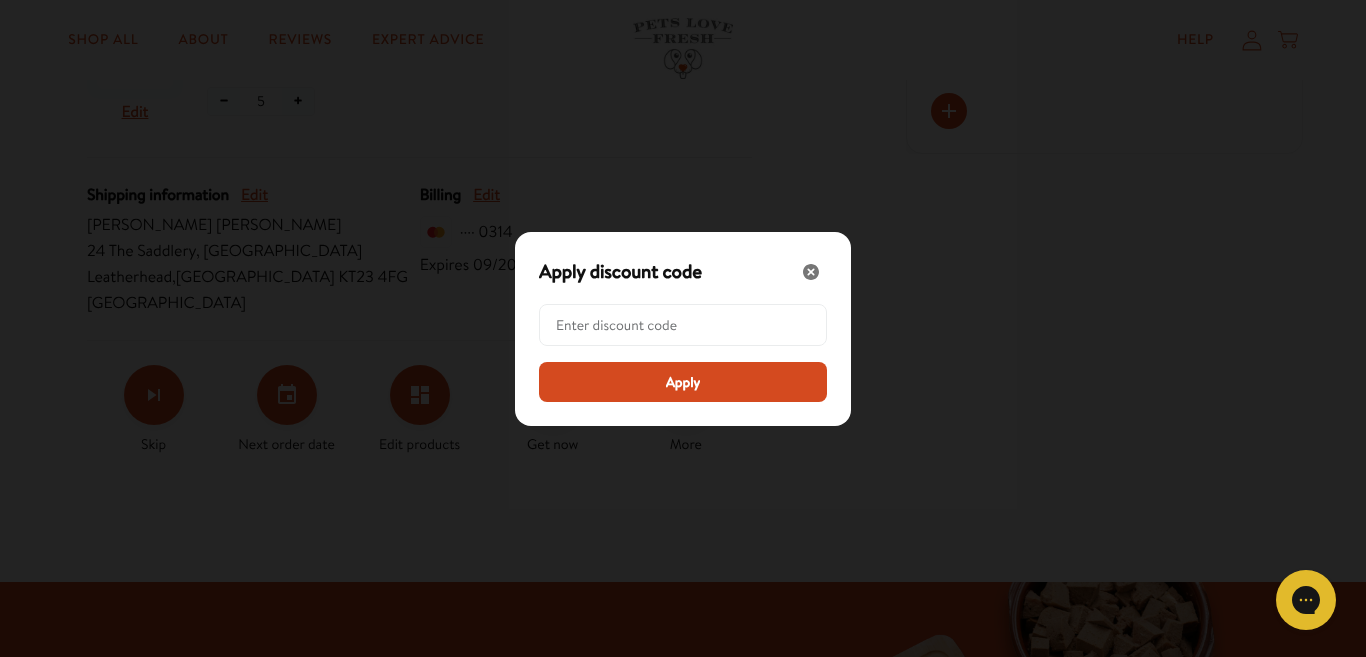 click at bounding box center (683, 325) 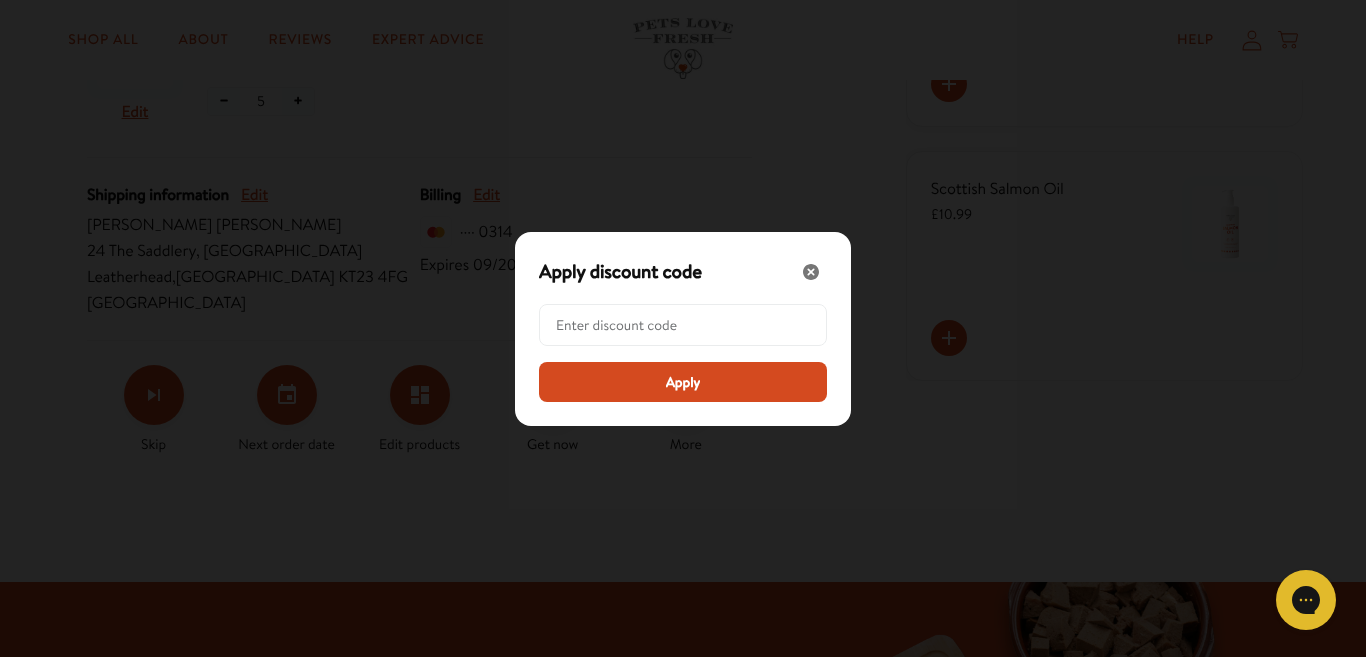 paste on "LL-REW-20-YZLVMGYI" 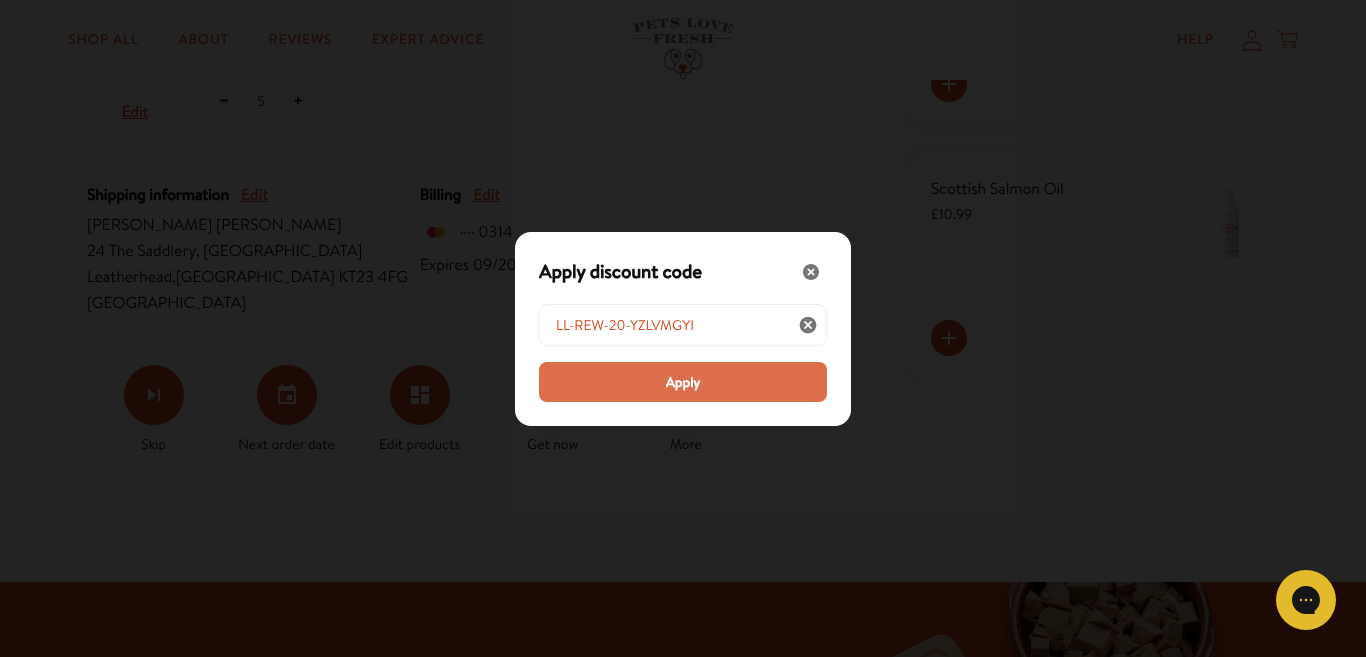 type on "LL-REW-20-YZLVMGYI" 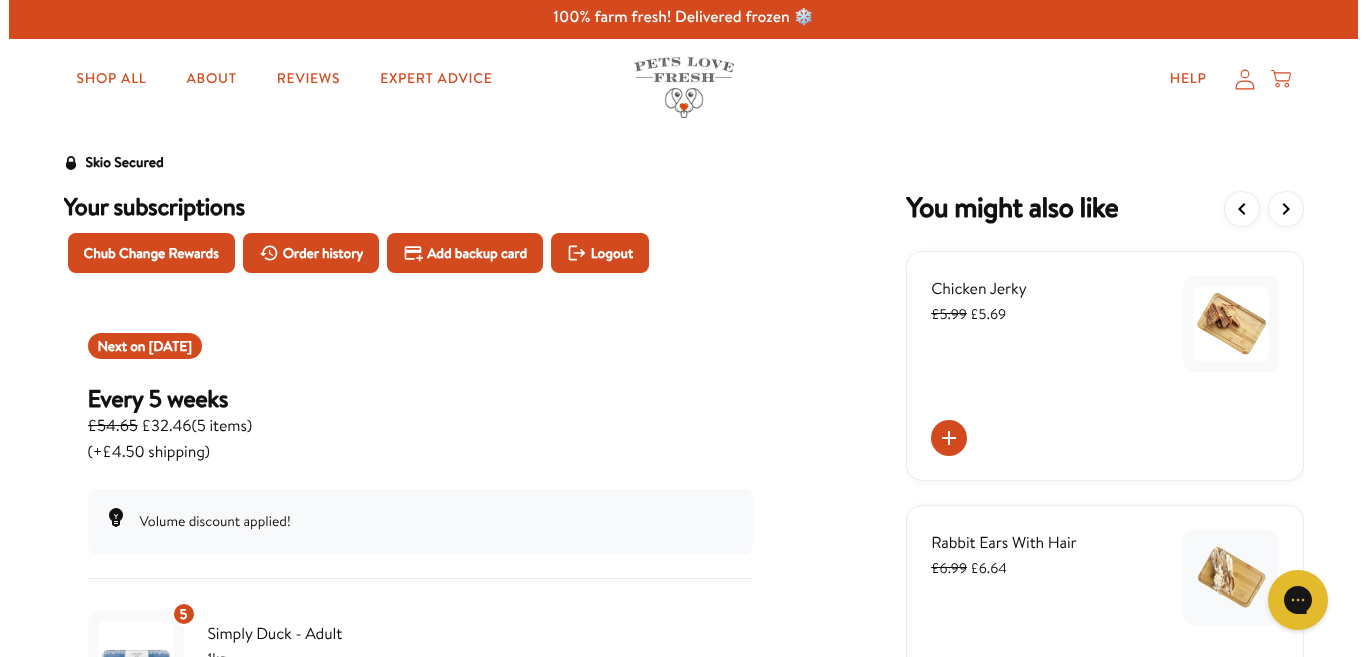 scroll, scrollTop: 0, scrollLeft: 0, axis: both 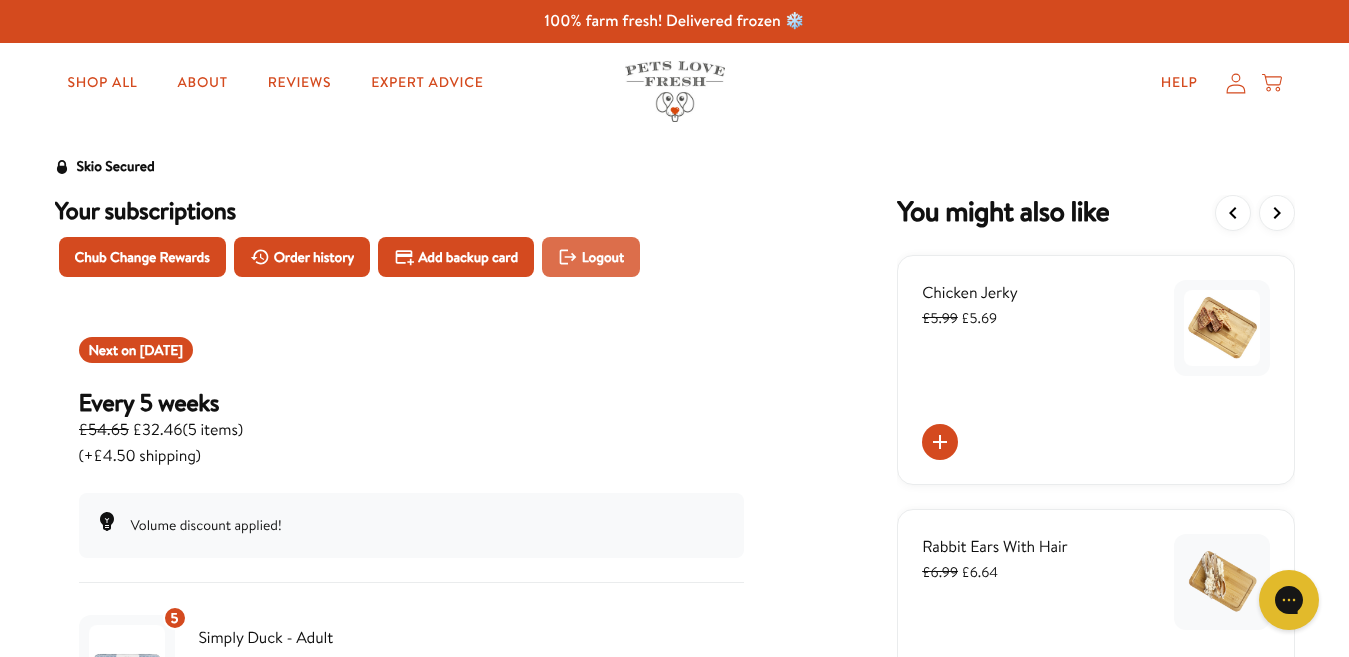 click on "Logout" at bounding box center (603, 257) 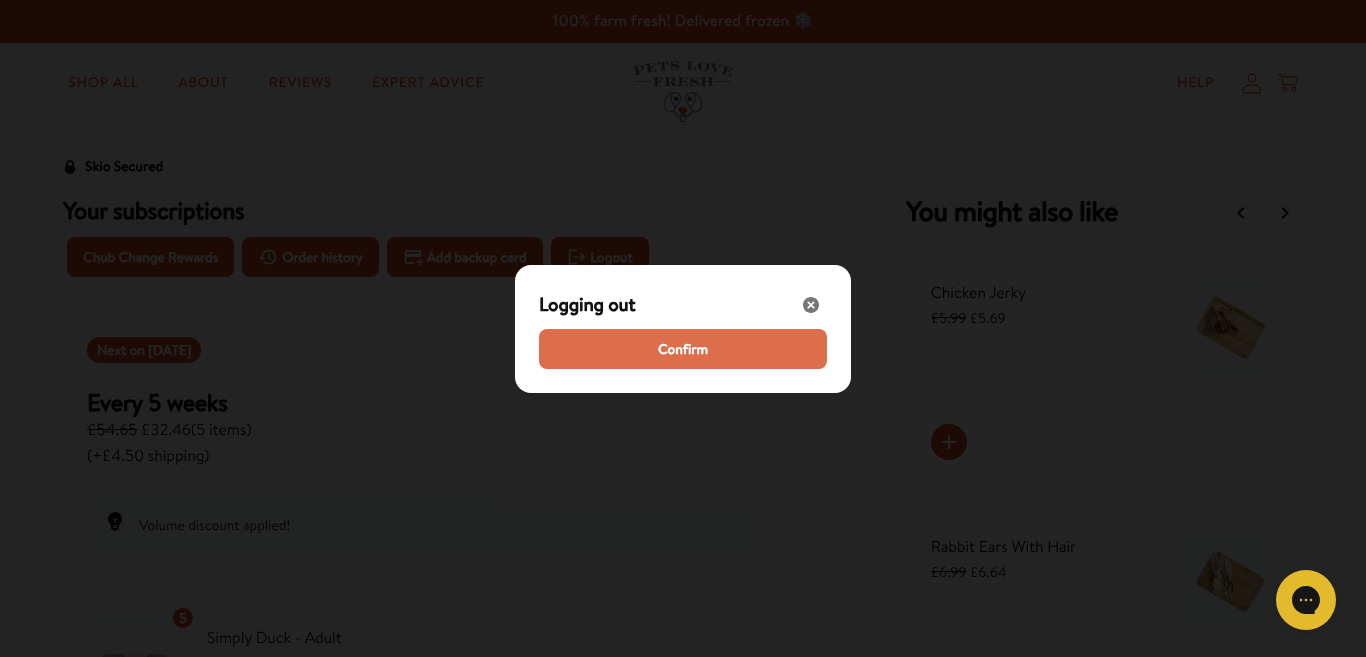 click on "Confirm" at bounding box center (683, 349) 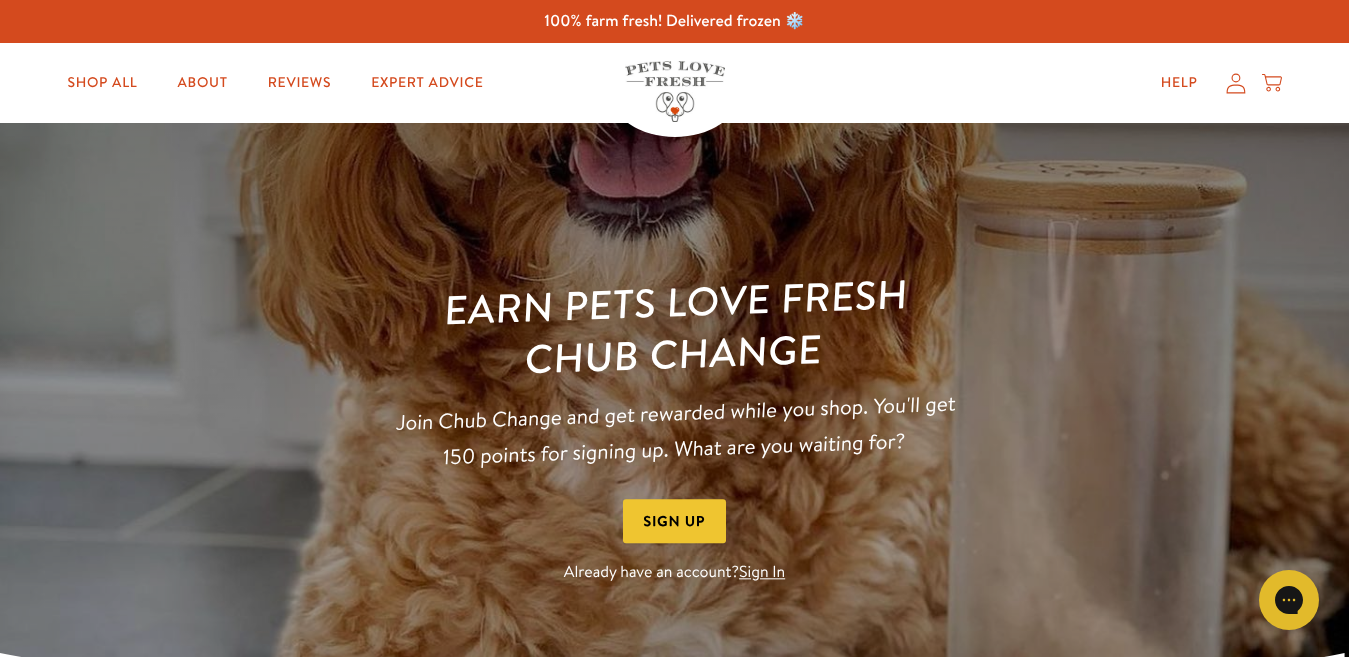 scroll, scrollTop: 0, scrollLeft: 0, axis: both 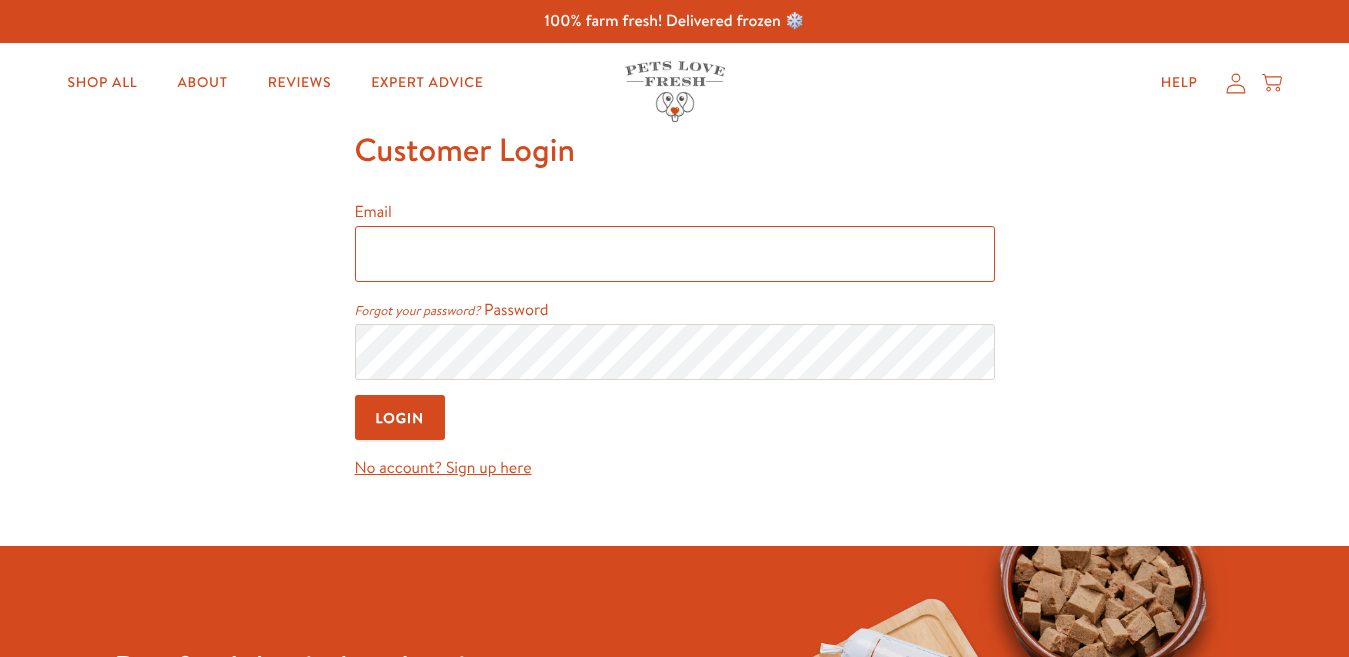 click on "Email" at bounding box center (675, 254) 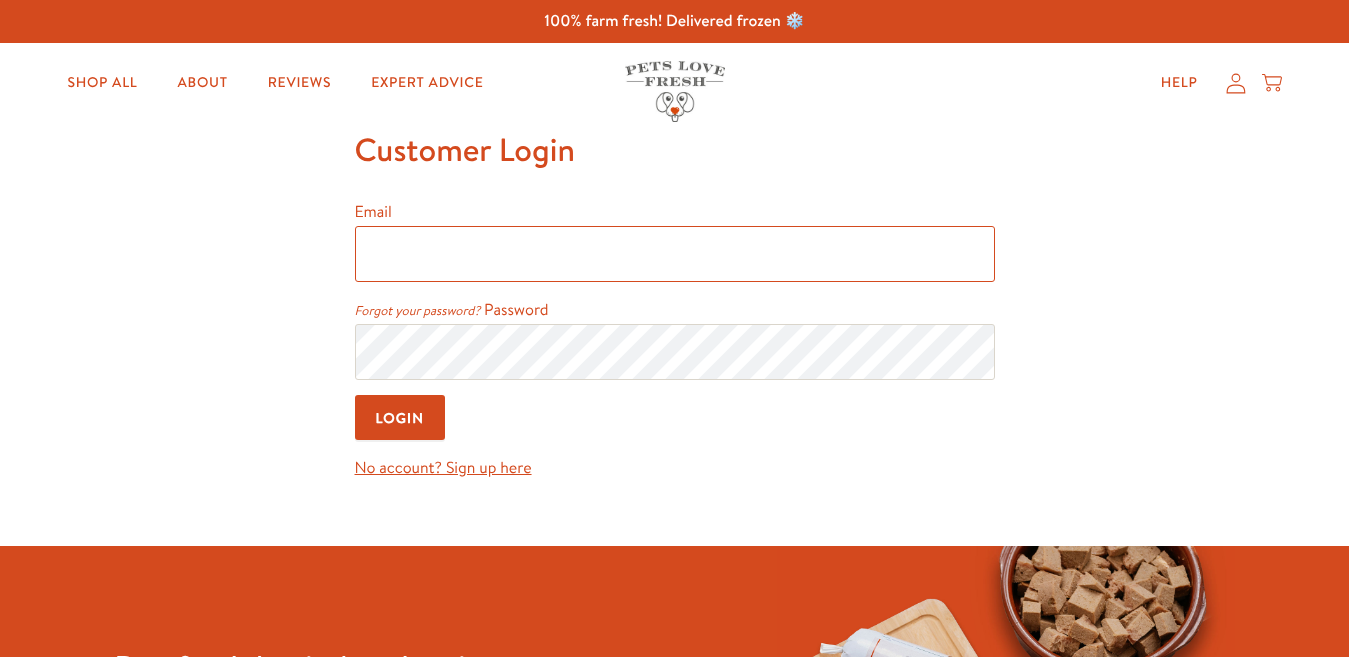 type on "christine.milsted@gmail.com" 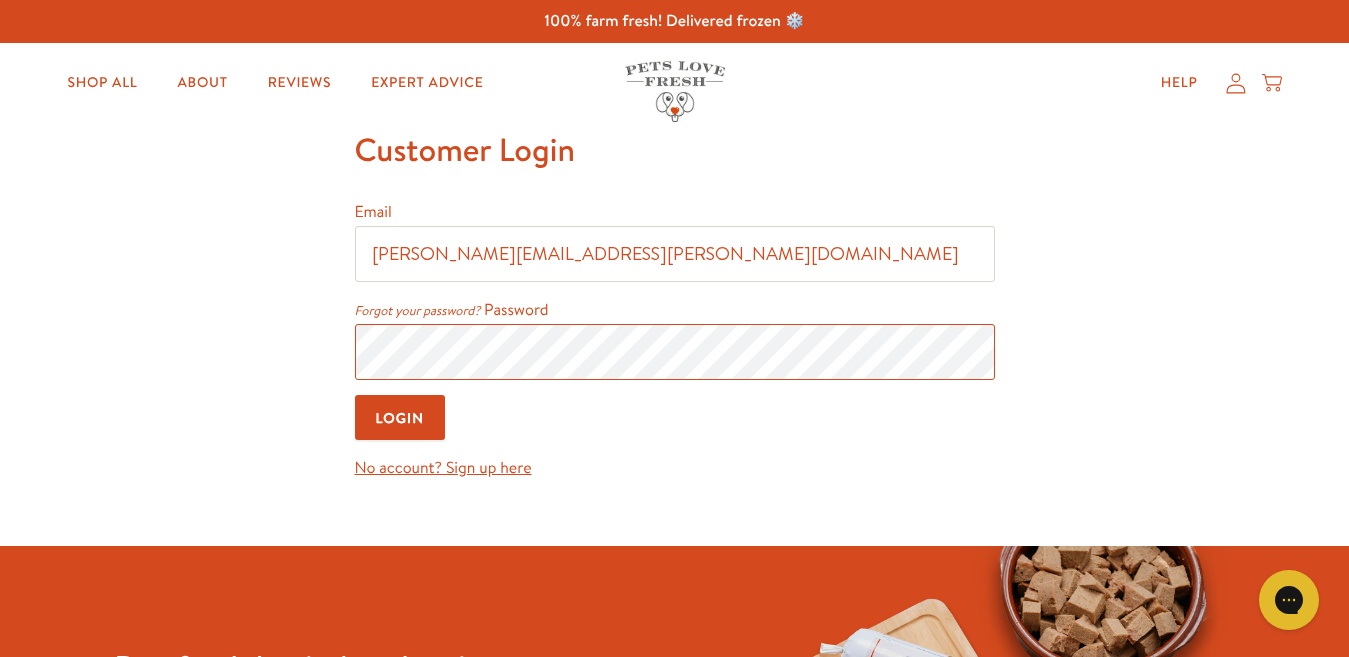 scroll, scrollTop: 0, scrollLeft: 0, axis: both 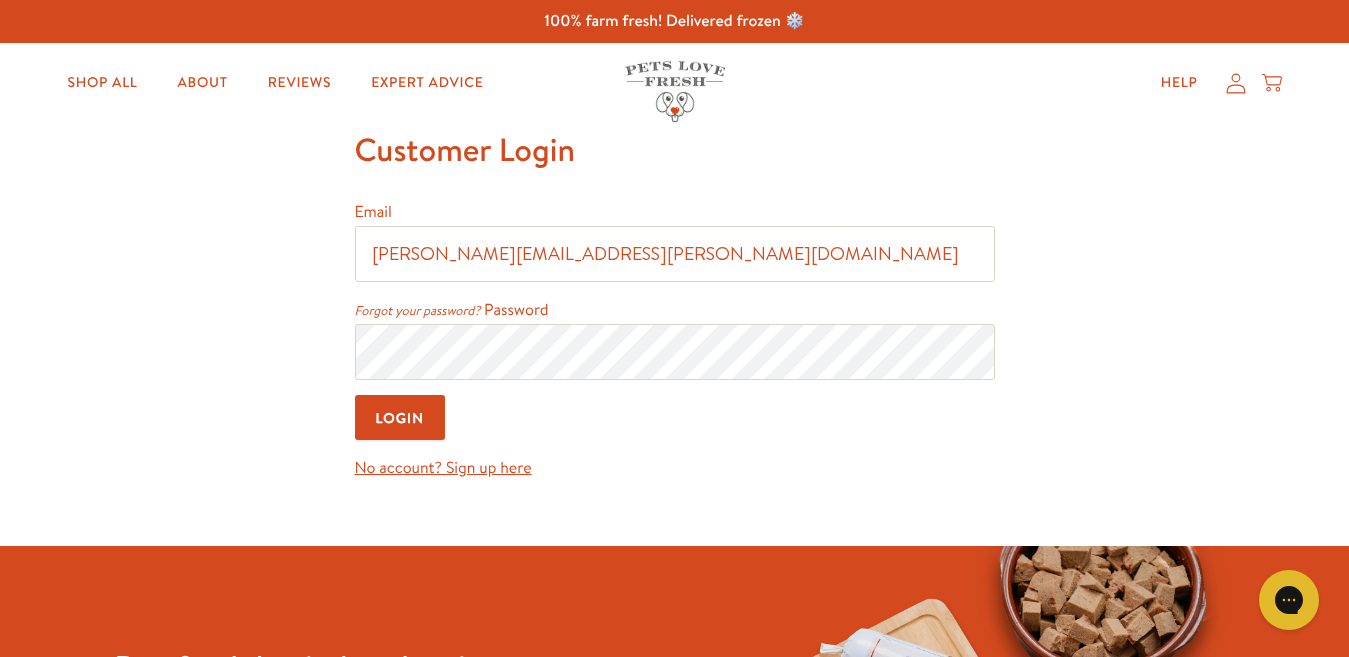 click on "Login" at bounding box center (400, 417) 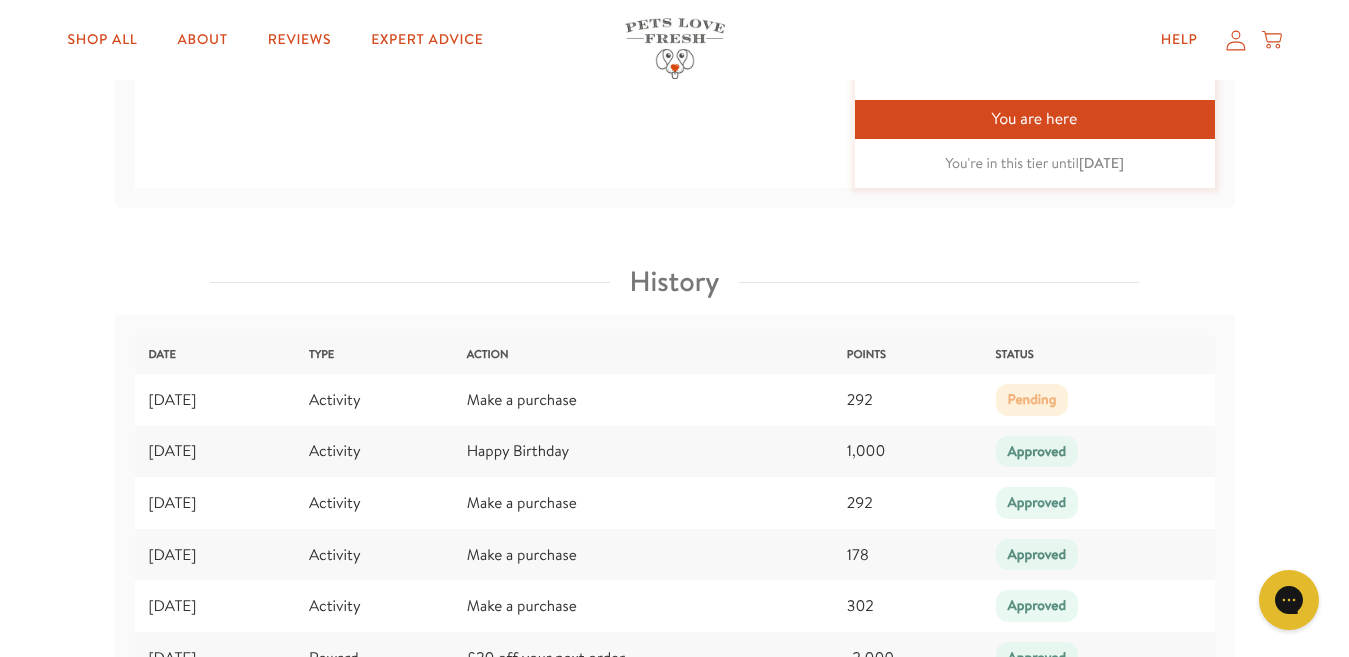 scroll, scrollTop: 2545, scrollLeft: 0, axis: vertical 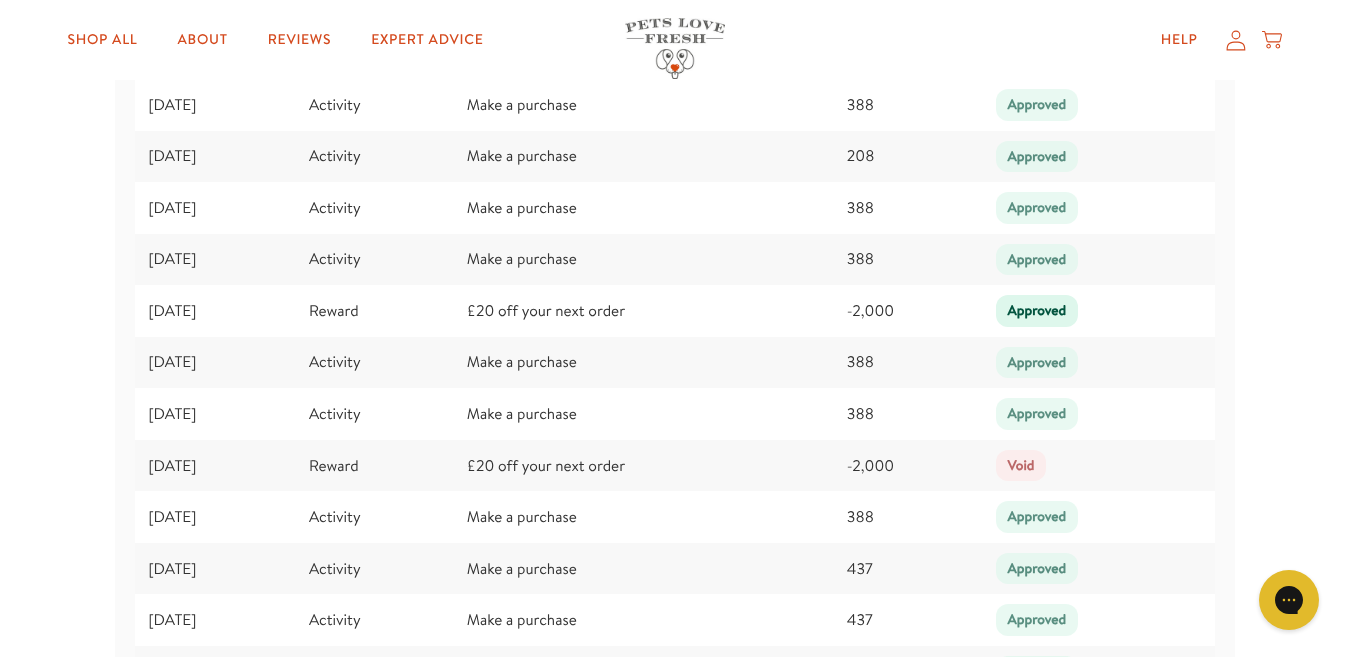 click on "Approved" at bounding box center [1037, 311] 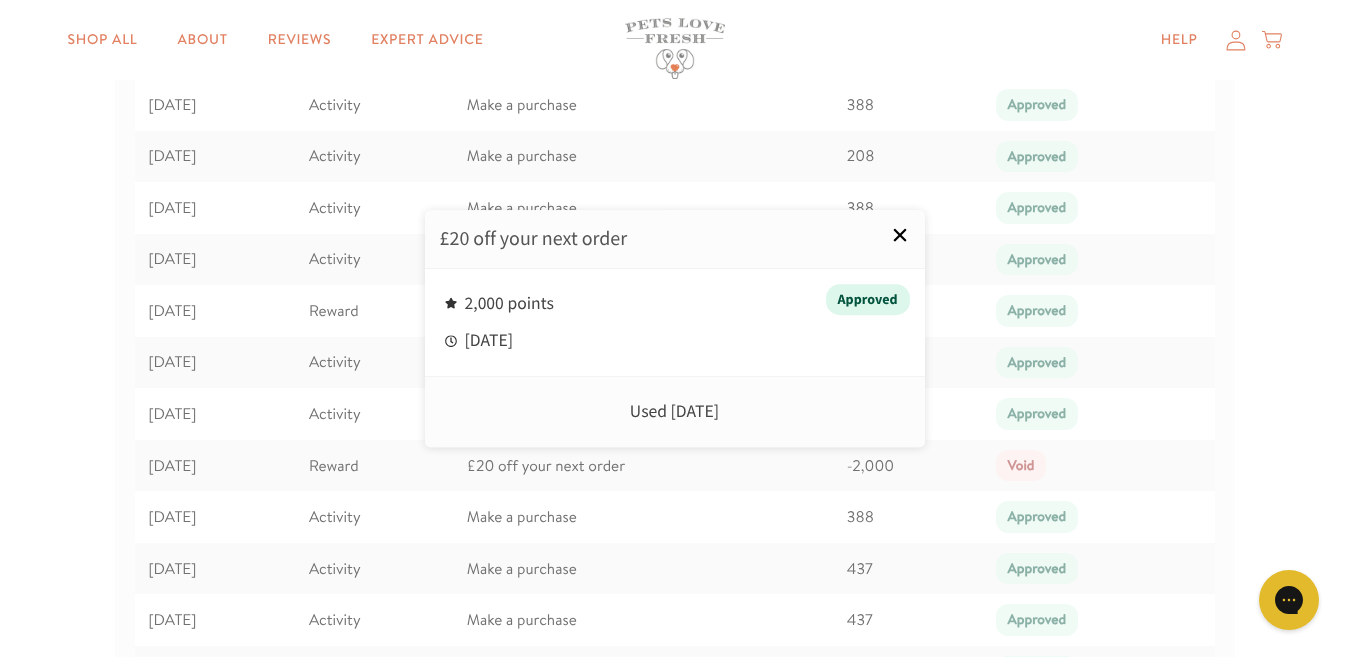 click on "×" at bounding box center [900, 235] 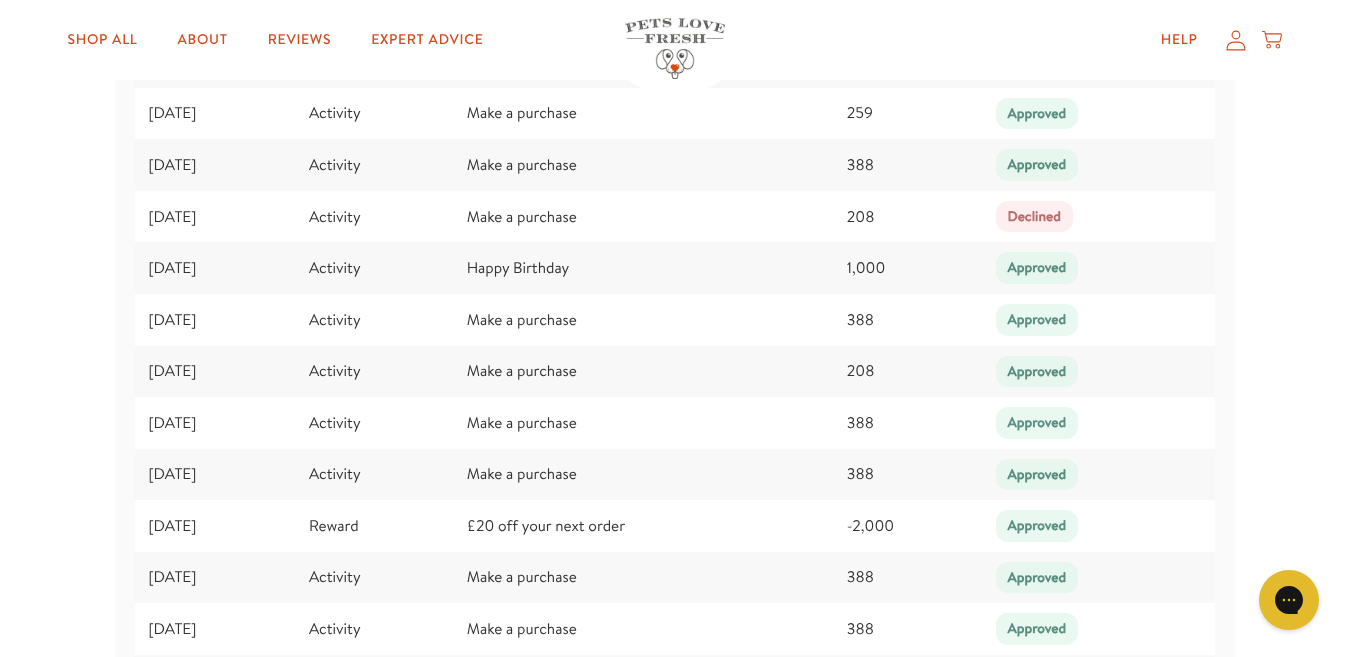 scroll, scrollTop: 3387, scrollLeft: 0, axis: vertical 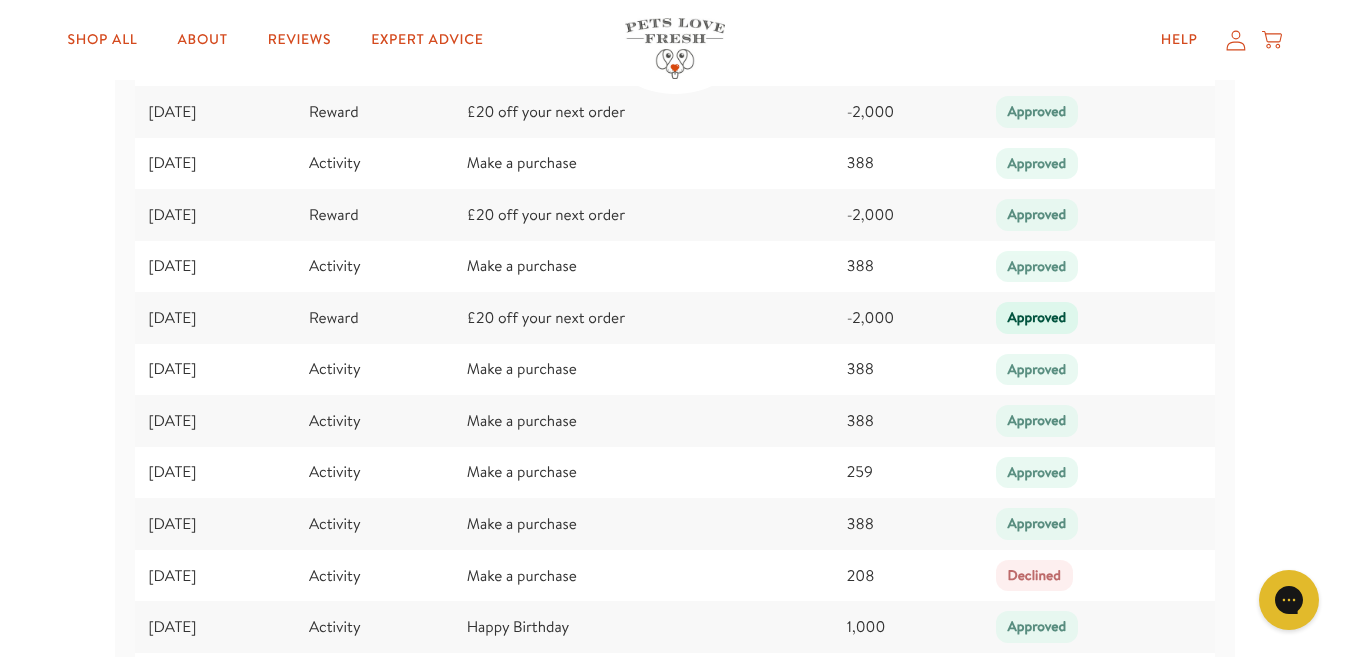 click on "Approved" at bounding box center (1037, 318) 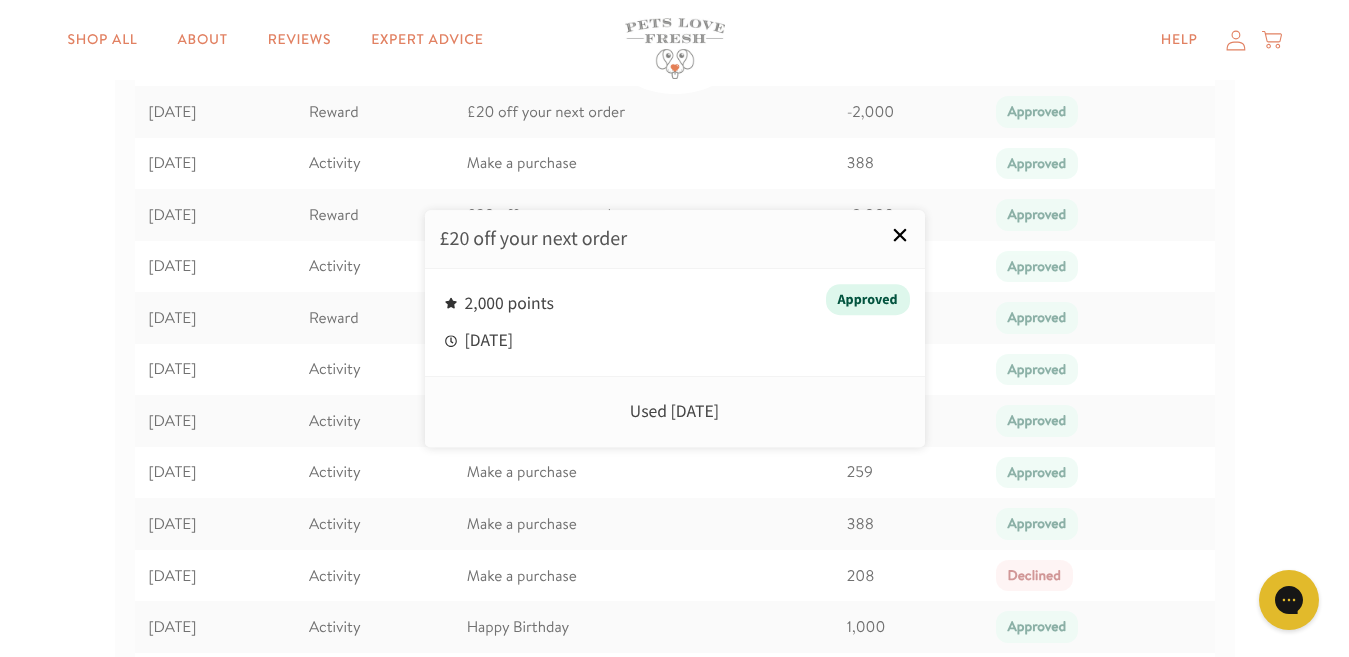 click on "×" at bounding box center (900, 235) 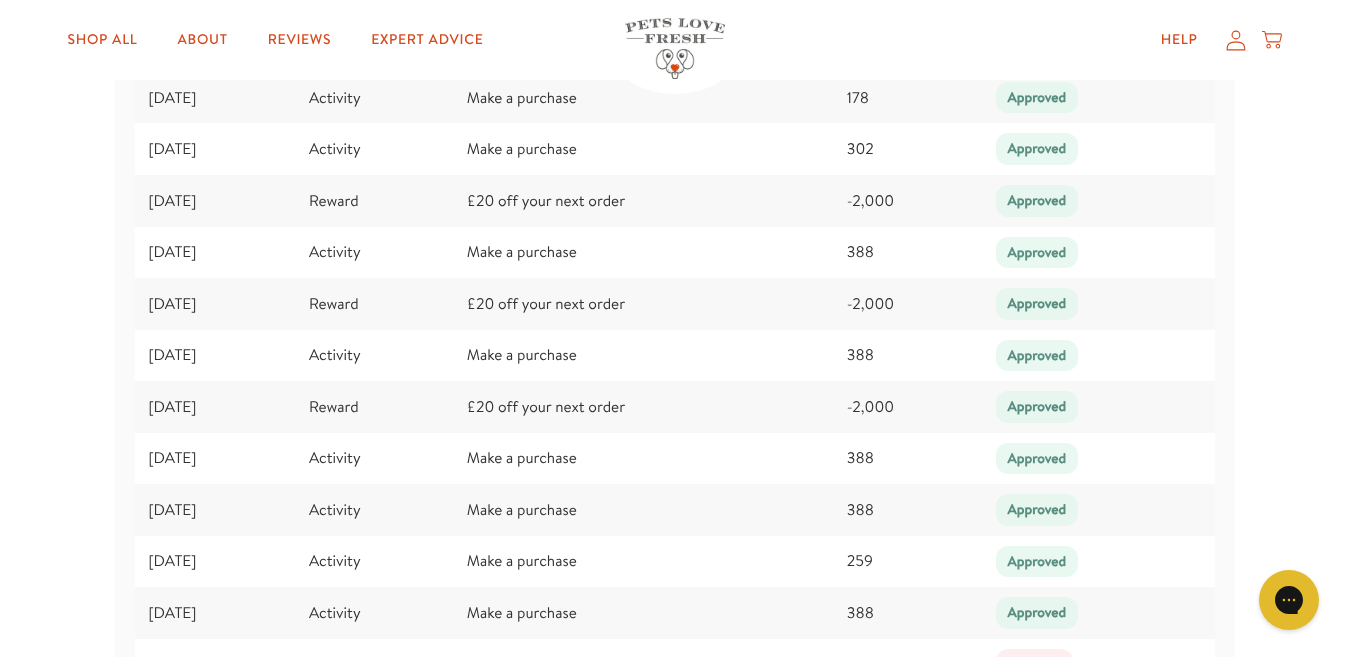 scroll, scrollTop: 2849, scrollLeft: 0, axis: vertical 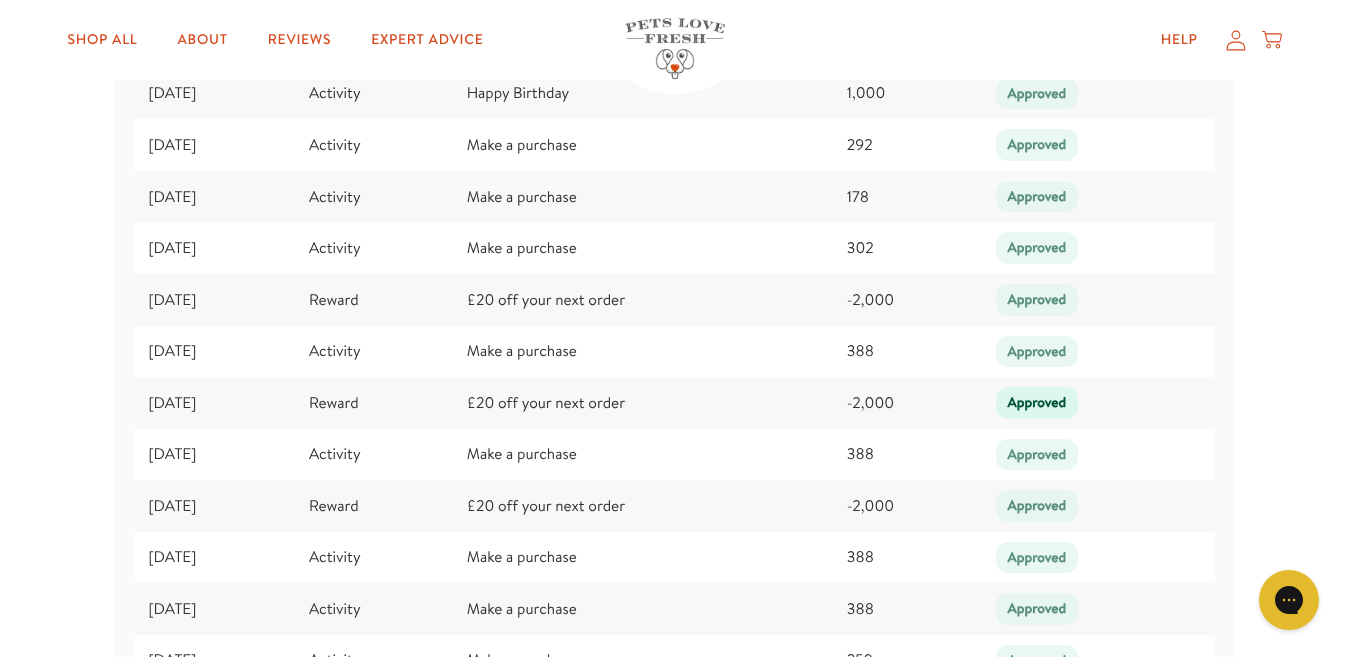 click on "Approved" at bounding box center (1037, 403) 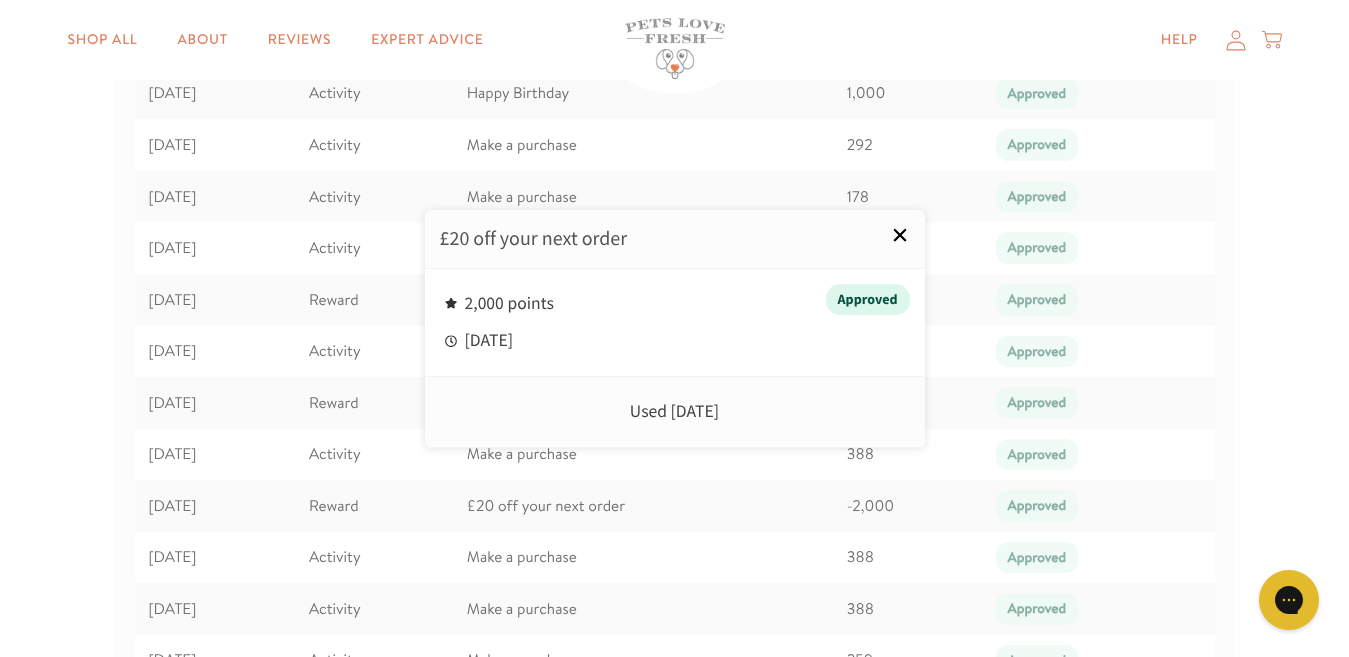 click on "×" at bounding box center (900, 235) 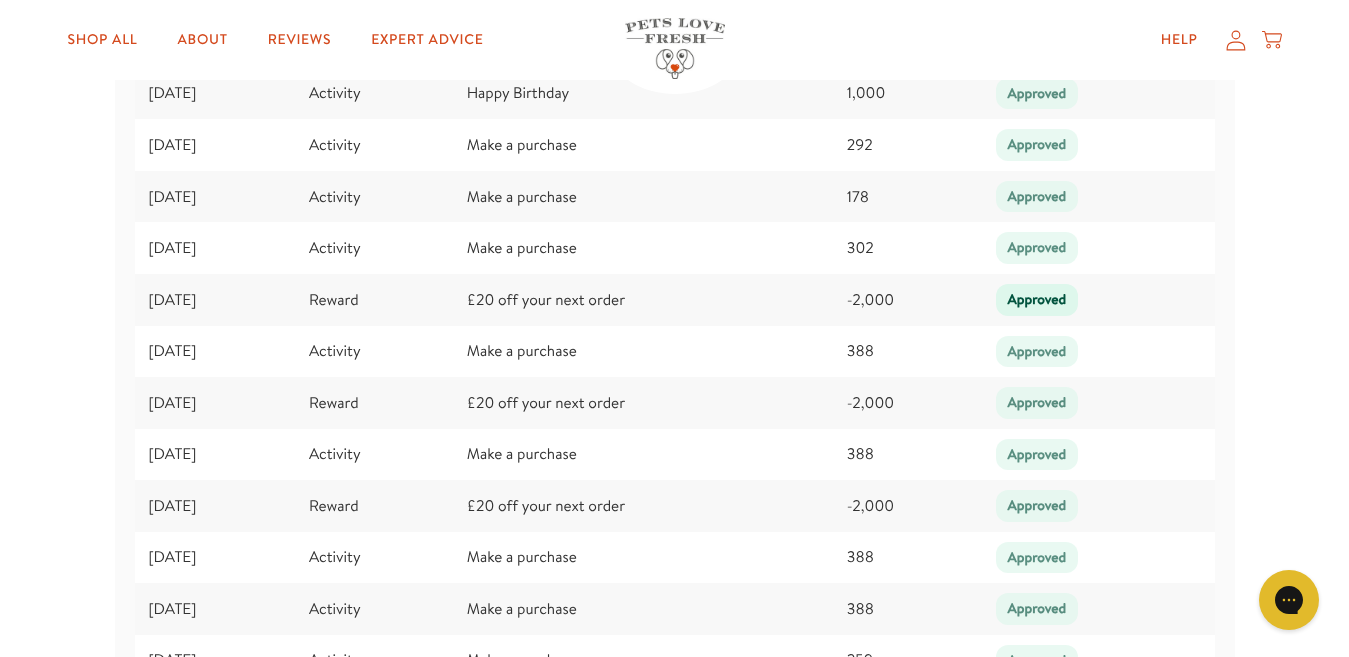 click on "Approved" at bounding box center (1037, 300) 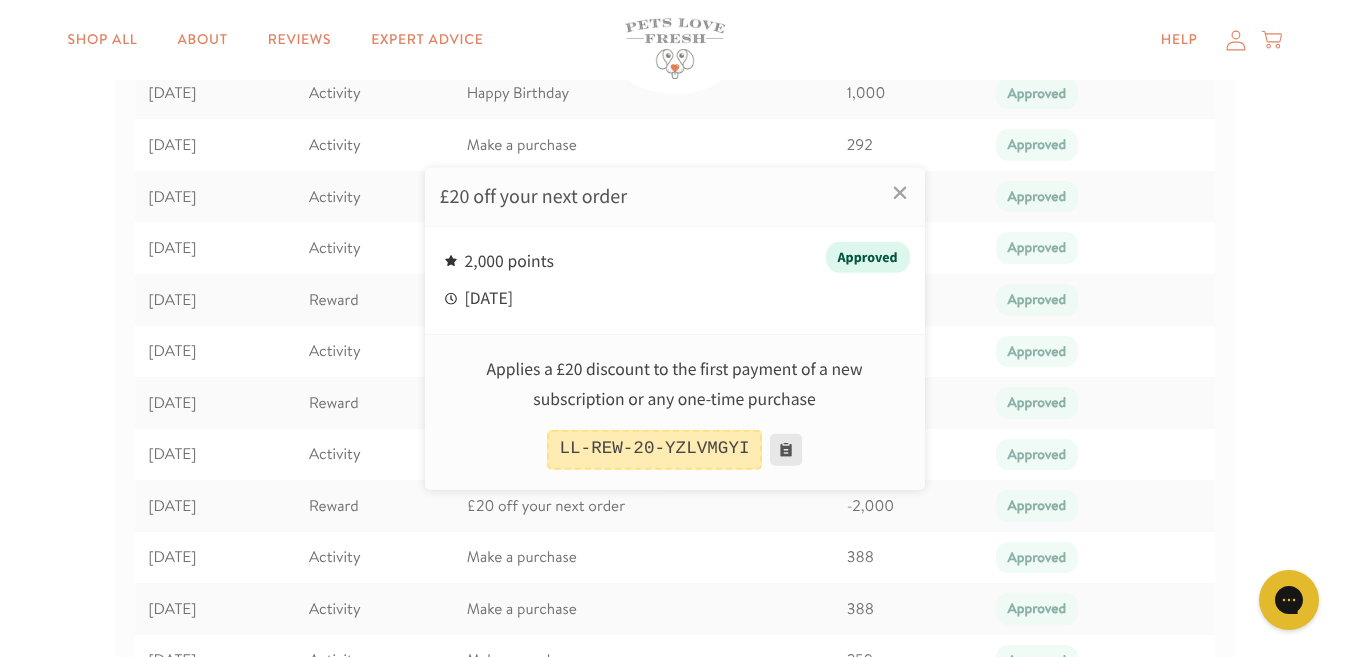 click at bounding box center (786, 450) 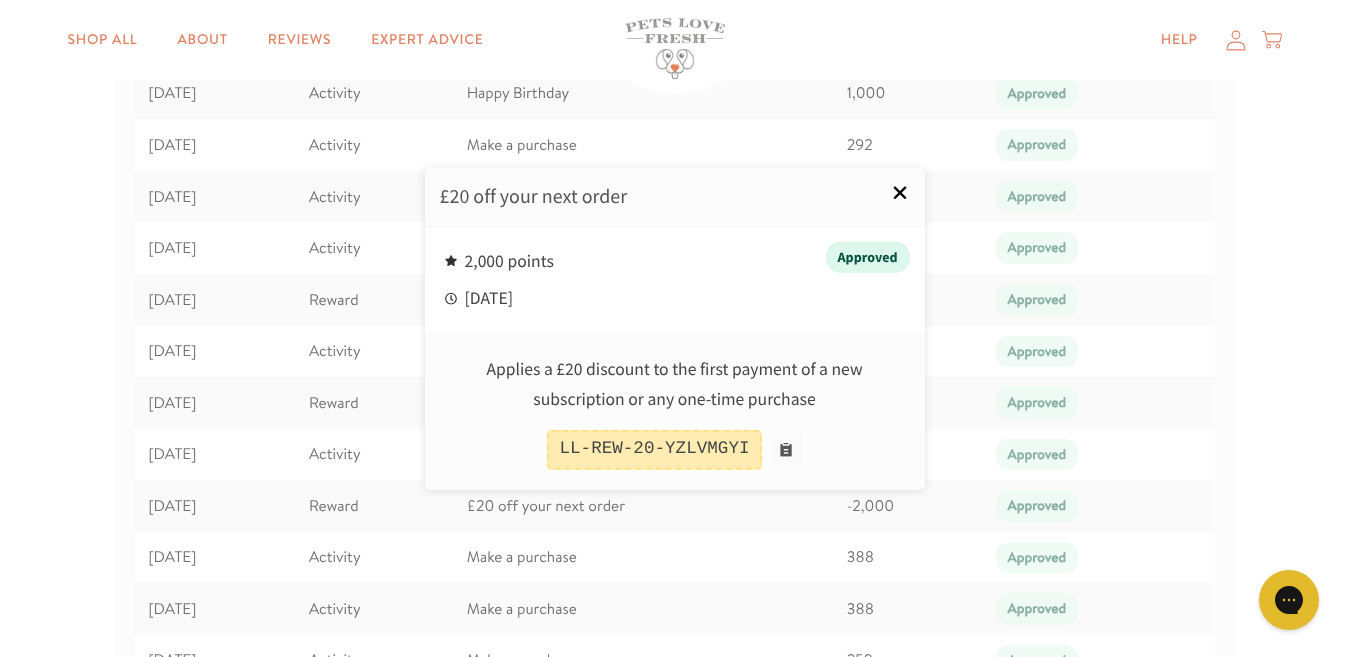 click on "×" at bounding box center [900, 192] 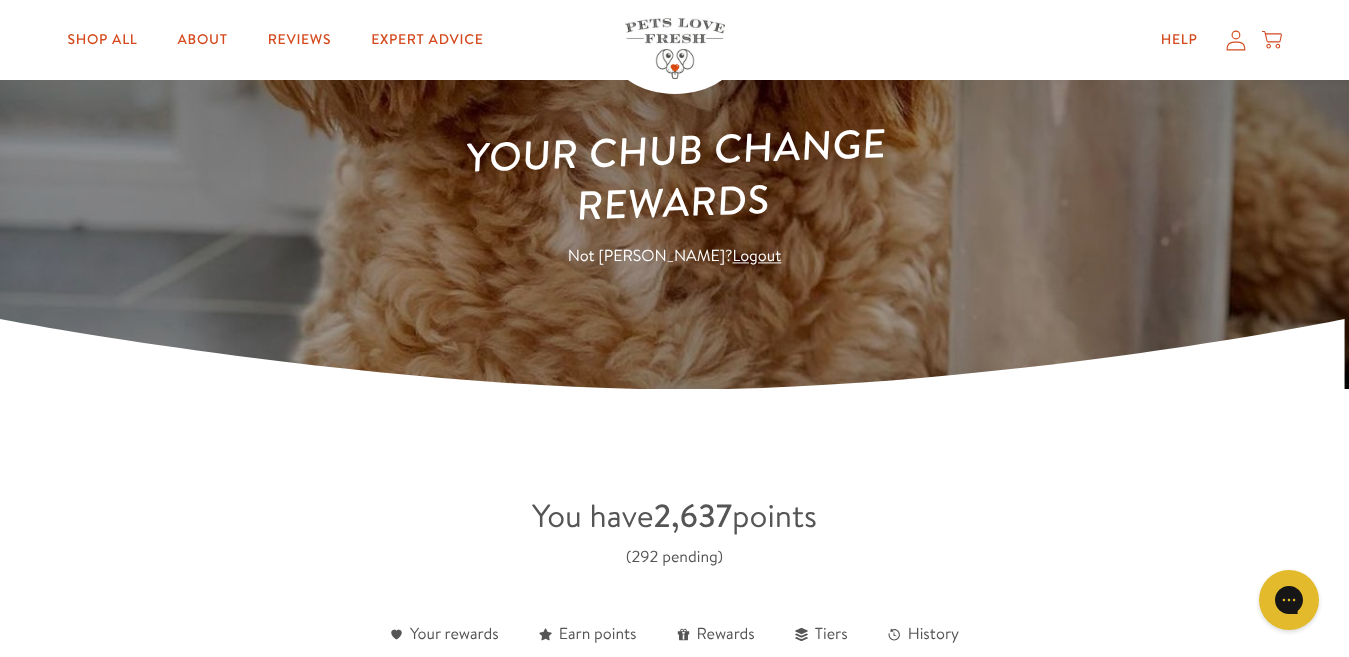 scroll, scrollTop: 0, scrollLeft: 0, axis: both 